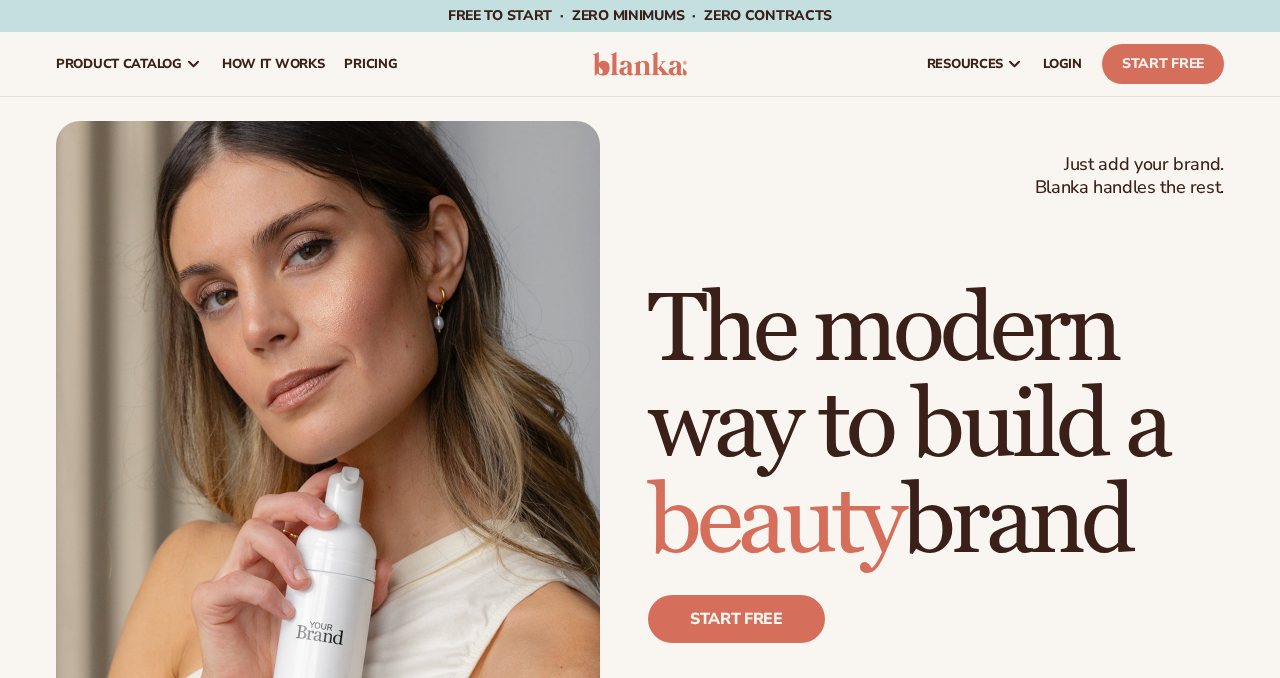 scroll, scrollTop: 0, scrollLeft: 0, axis: both 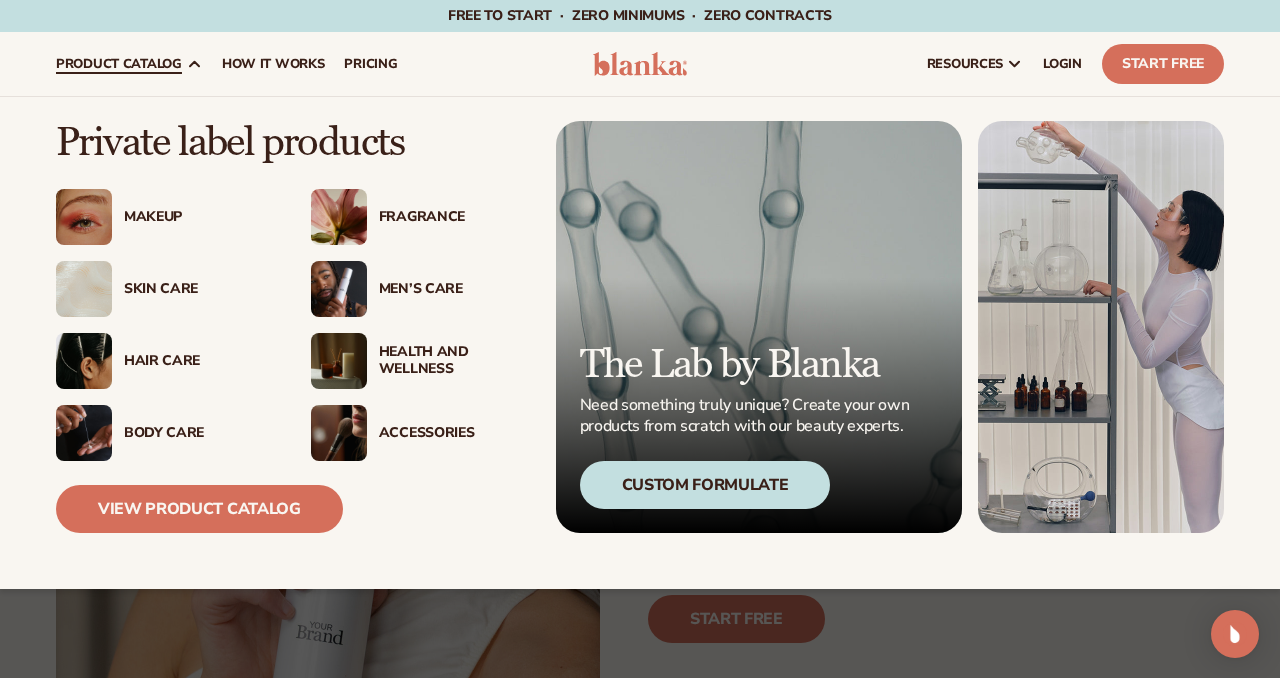 click on "product catalog" at bounding box center [129, 64] 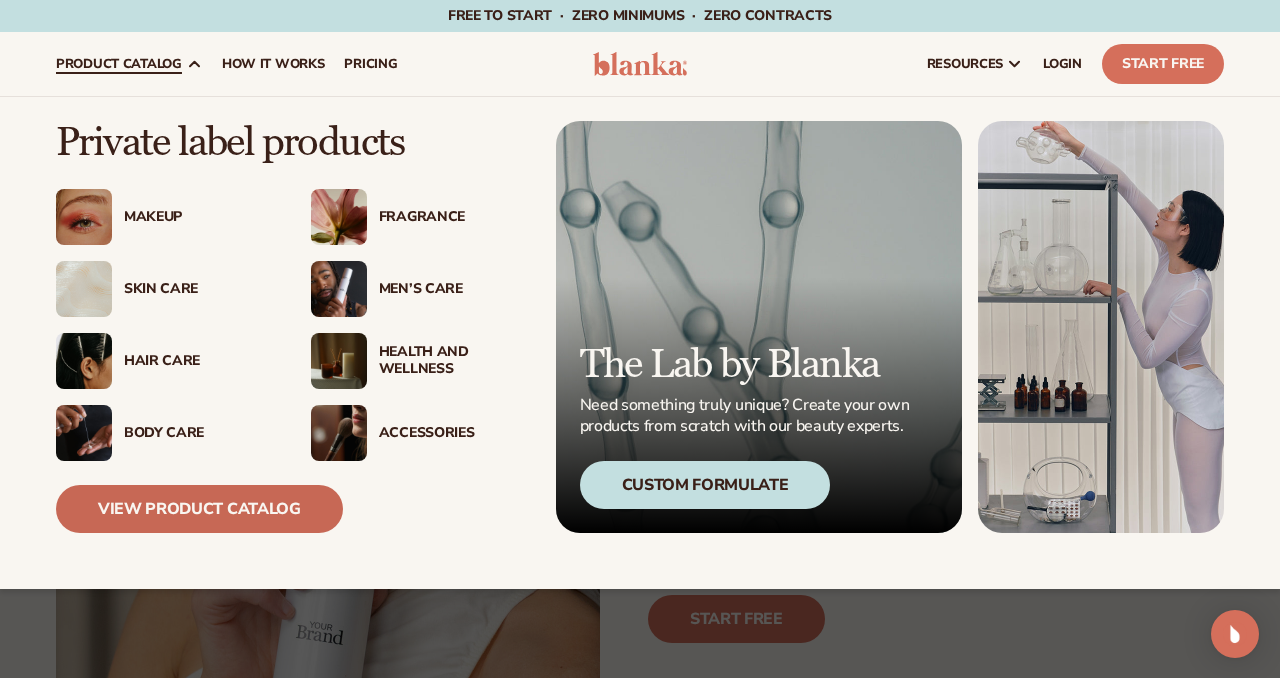 click on "View Product Catalog" at bounding box center (199, 509) 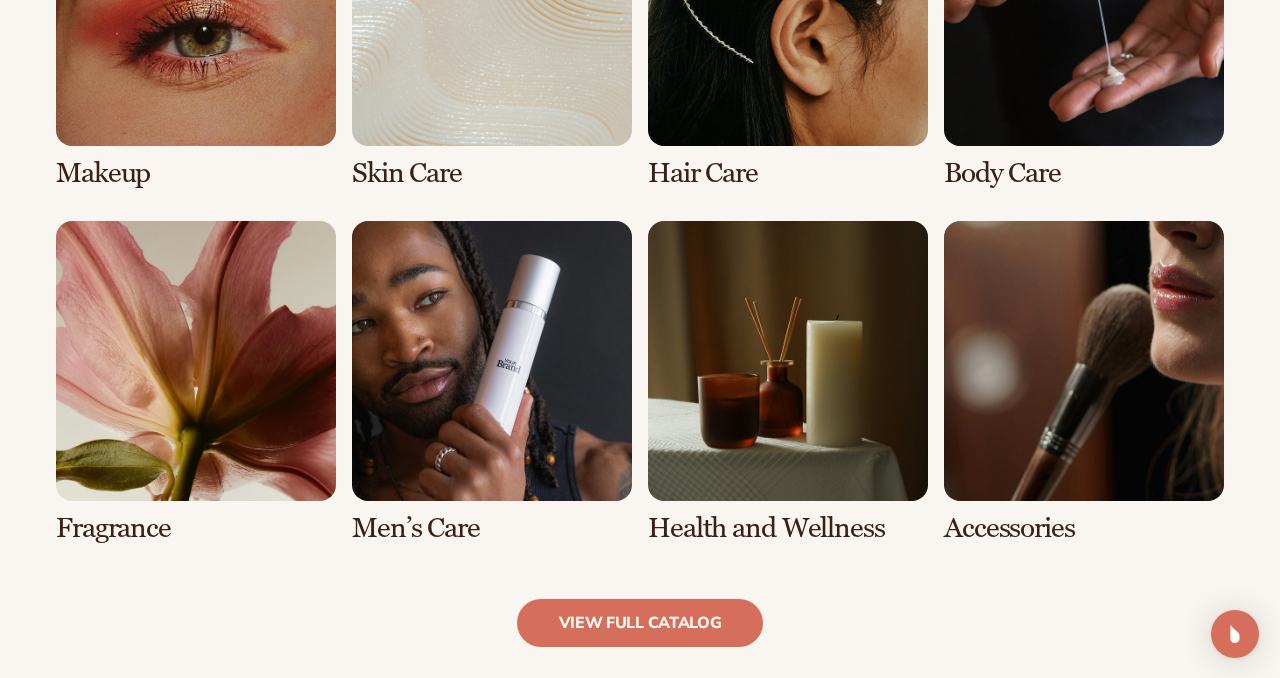 scroll, scrollTop: 1626, scrollLeft: 0, axis: vertical 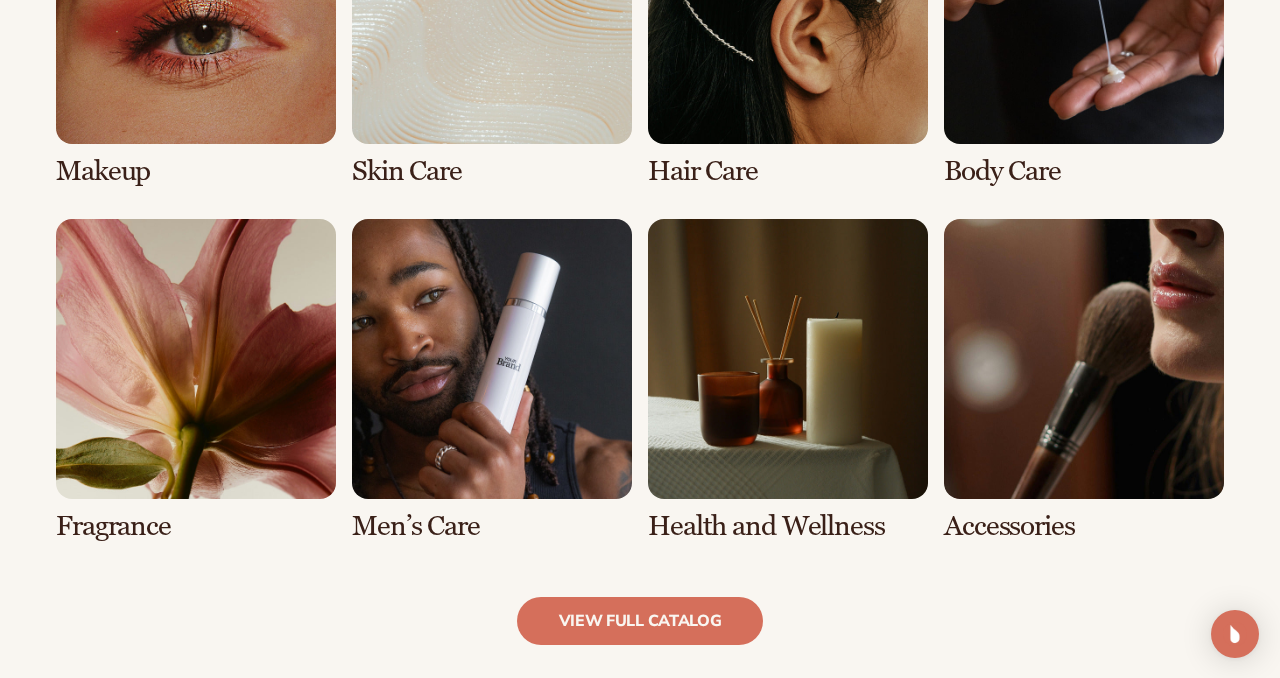 click at bounding box center (788, 380) 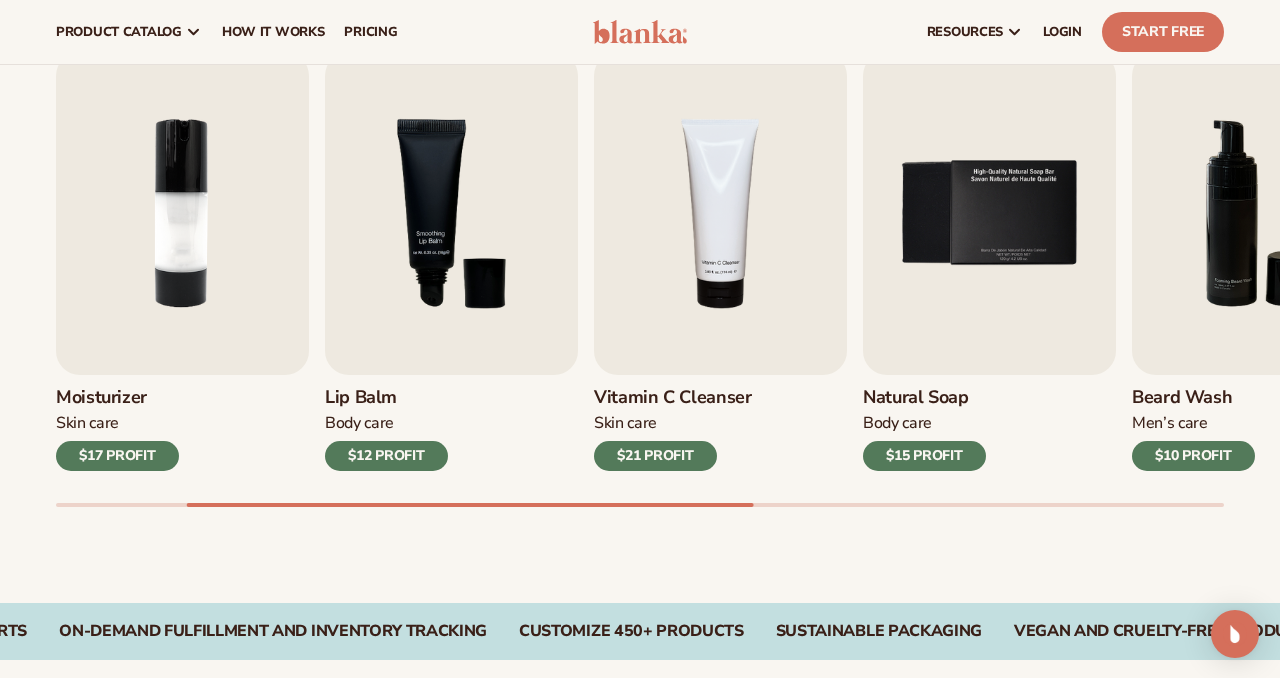 scroll, scrollTop: 522, scrollLeft: 0, axis: vertical 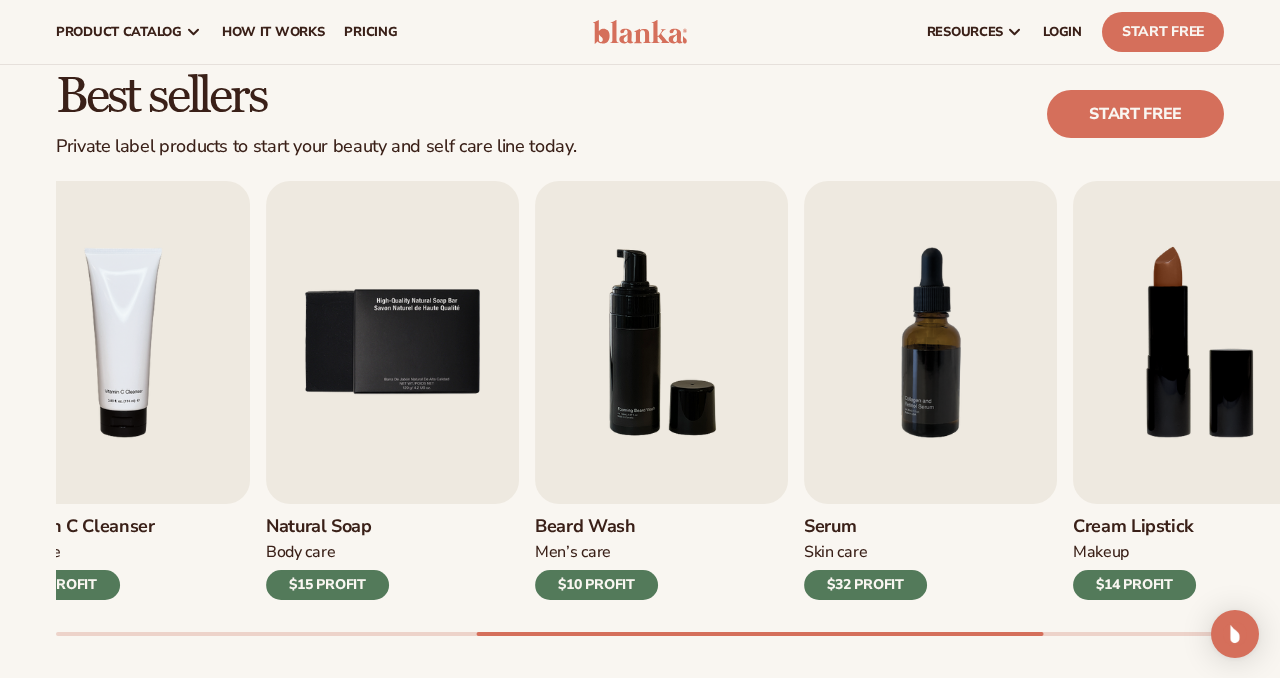 click at bounding box center [640, 634] 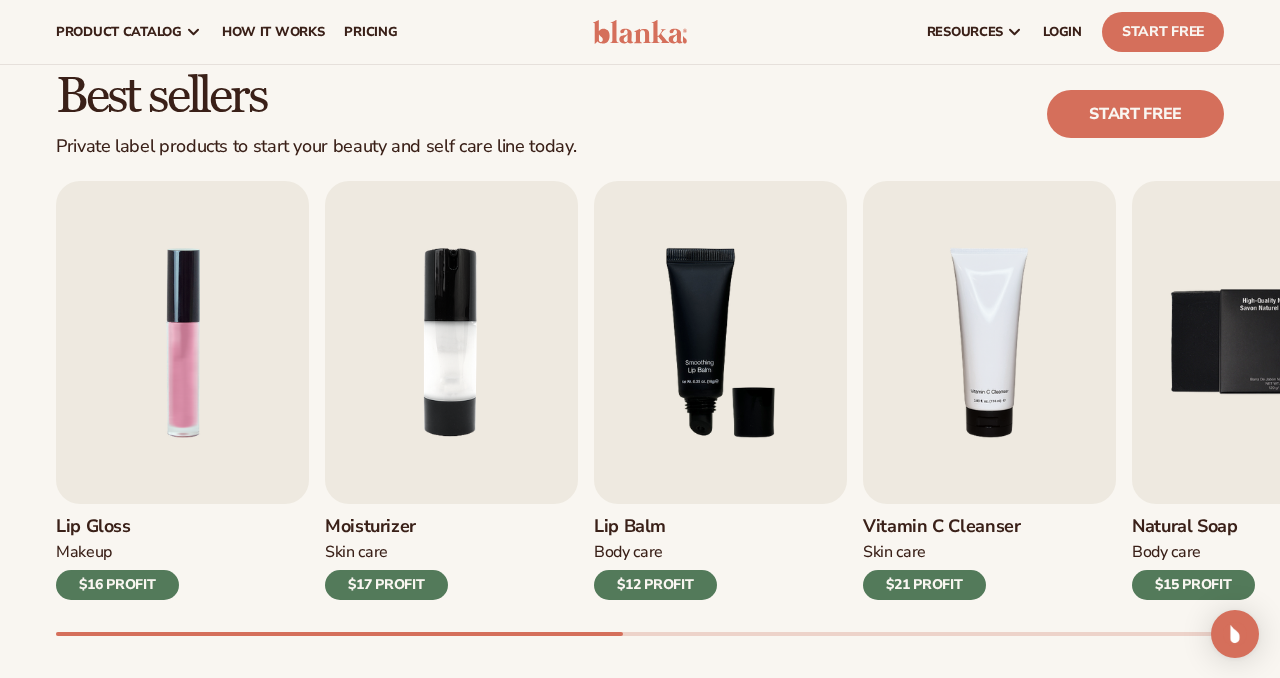 click on "Lip Gloss
Makeup
$16 PROFIT
Moisturizer
Skin Care
$17 PROFIT
Lip Balm
Body Care
Makeup" at bounding box center (668, 408) 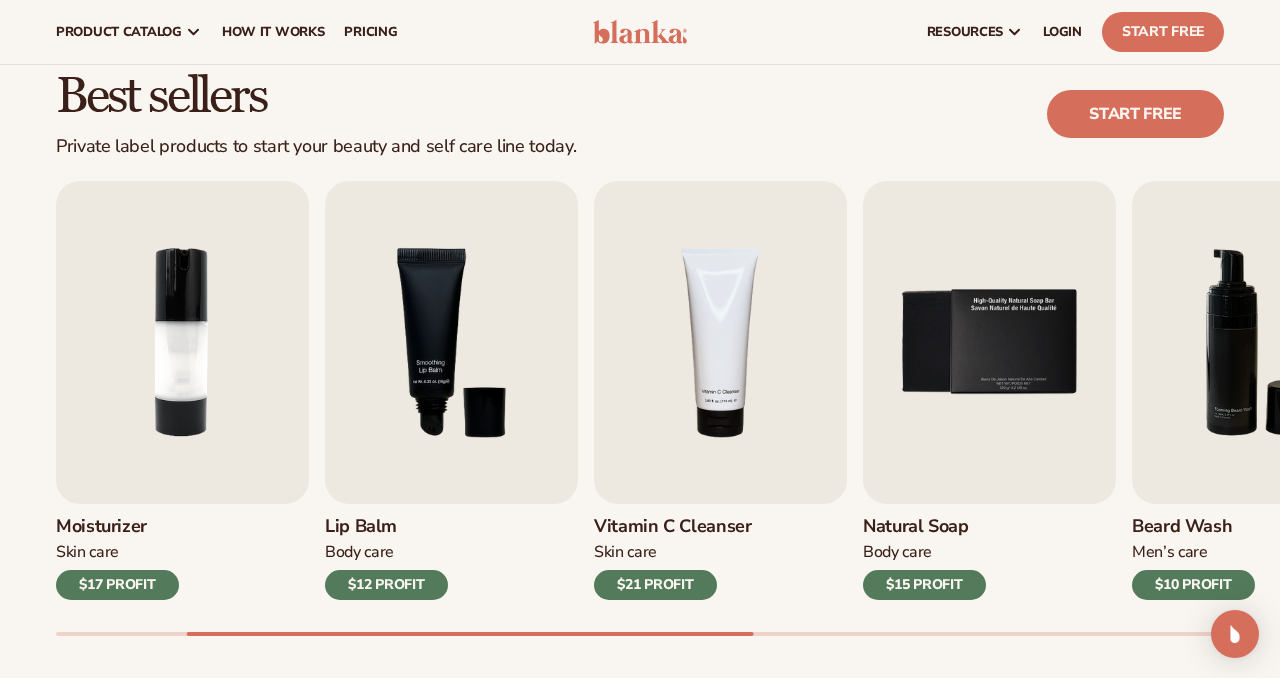 scroll, scrollTop: 0, scrollLeft: 0, axis: both 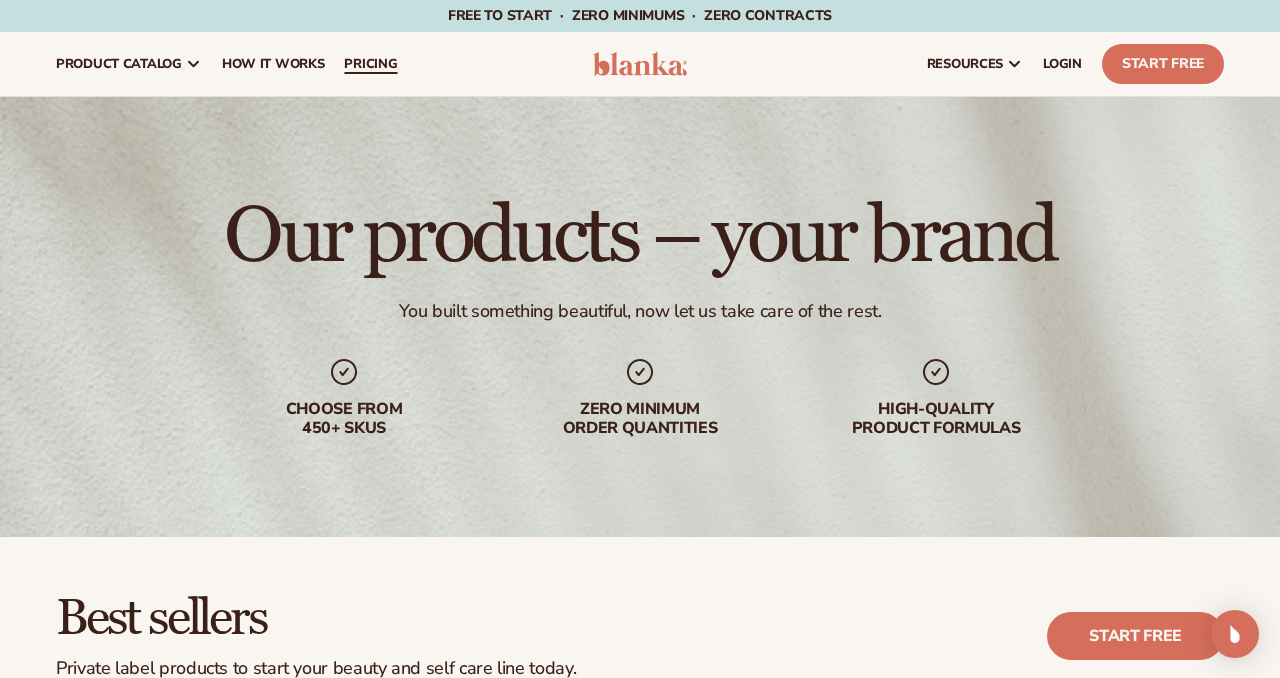 click on "pricing" at bounding box center (370, 64) 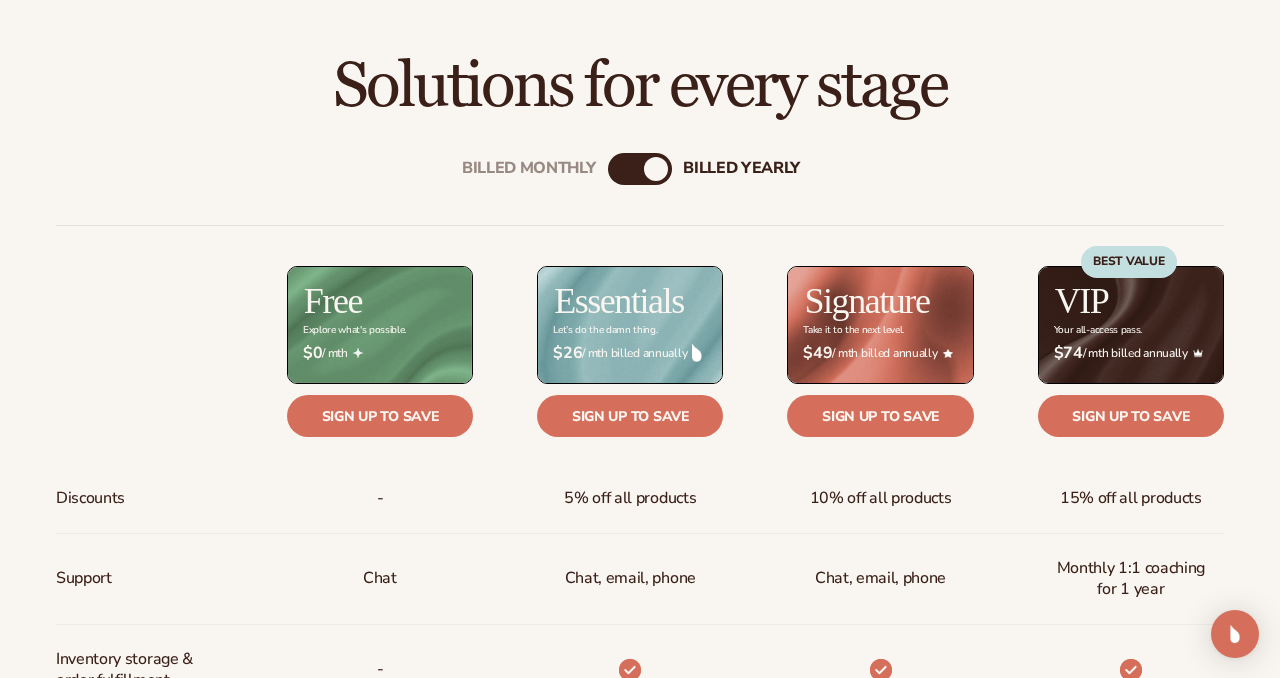 scroll, scrollTop: 604, scrollLeft: 0, axis: vertical 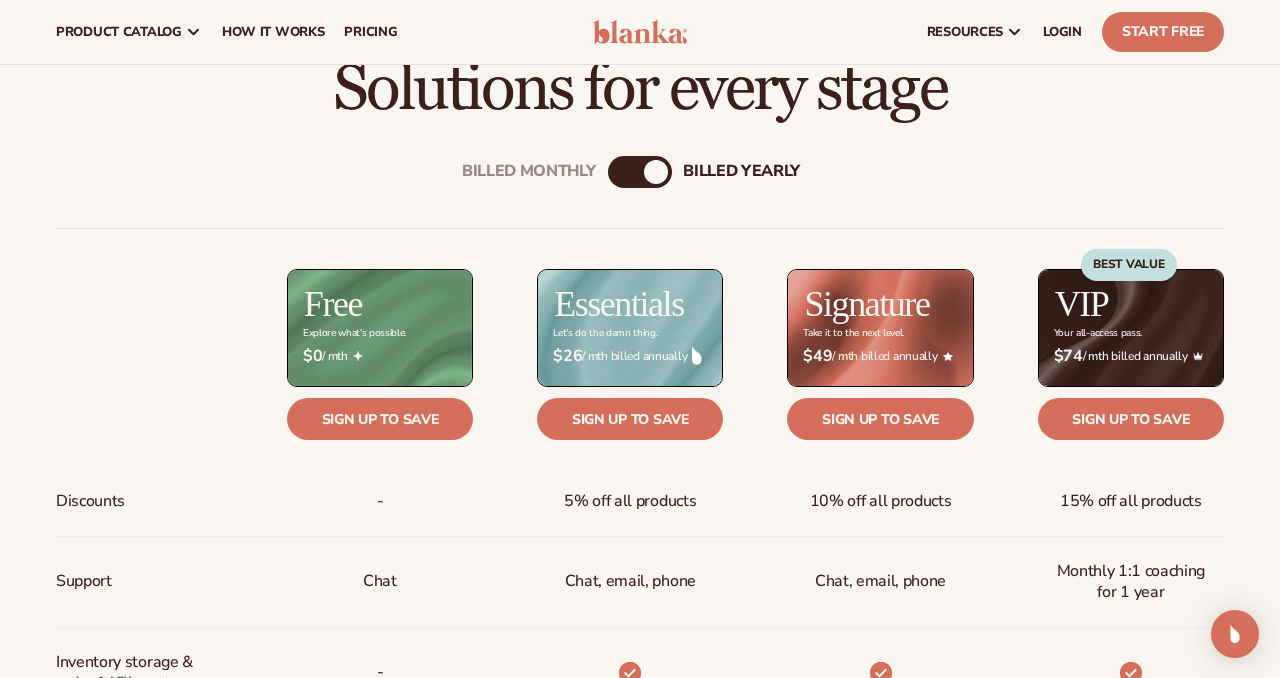 click on "Billed Monthly
billed Yearly" at bounding box center (640, 172) 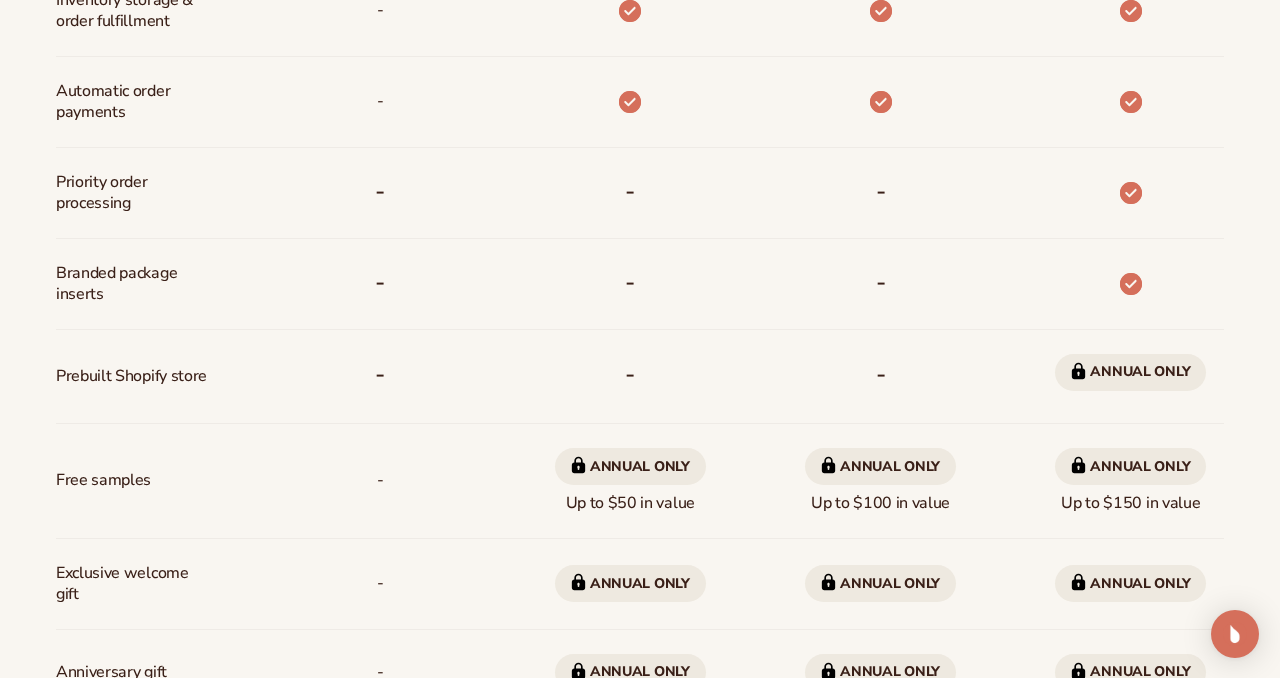 scroll, scrollTop: 1268, scrollLeft: 0, axis: vertical 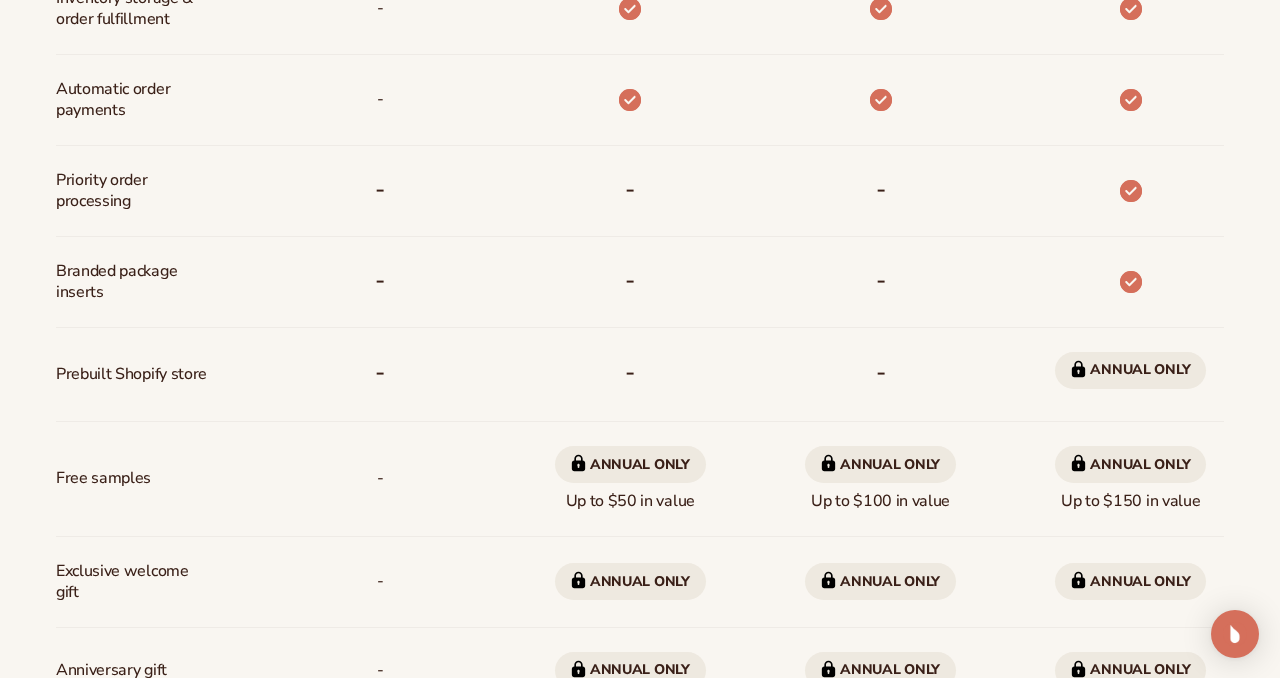click on "Annual only" at bounding box center (1130, 370) 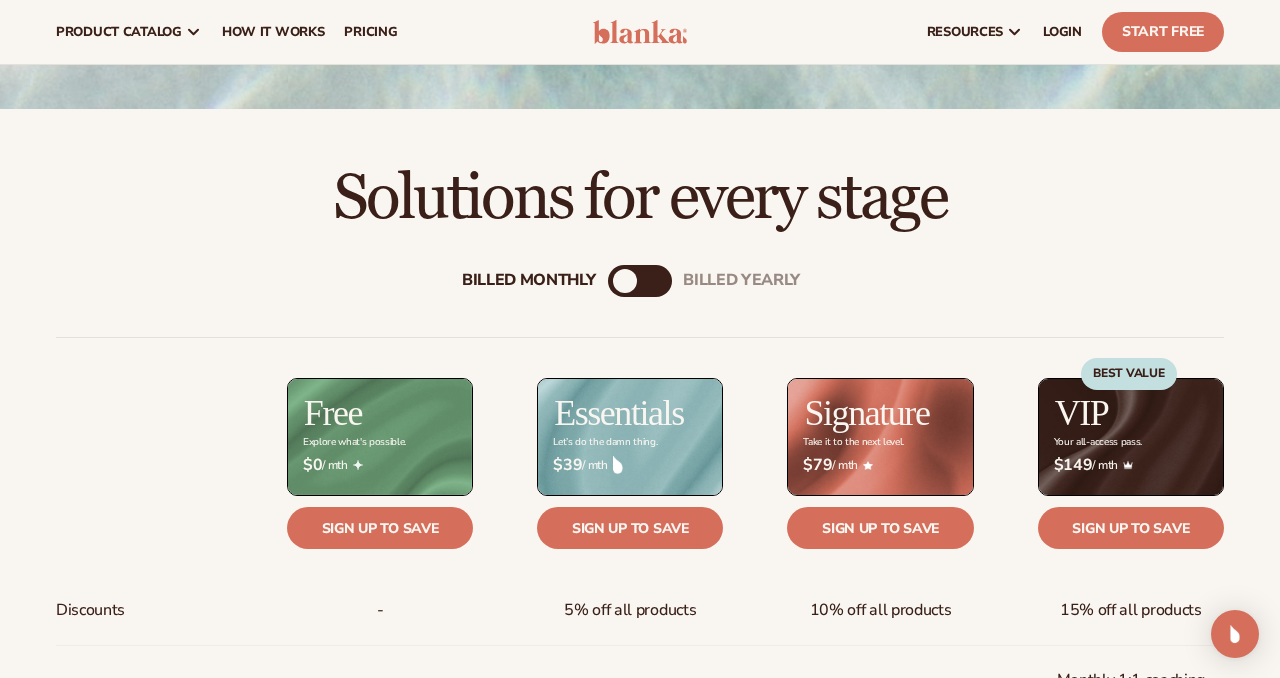 scroll, scrollTop: 392, scrollLeft: 0, axis: vertical 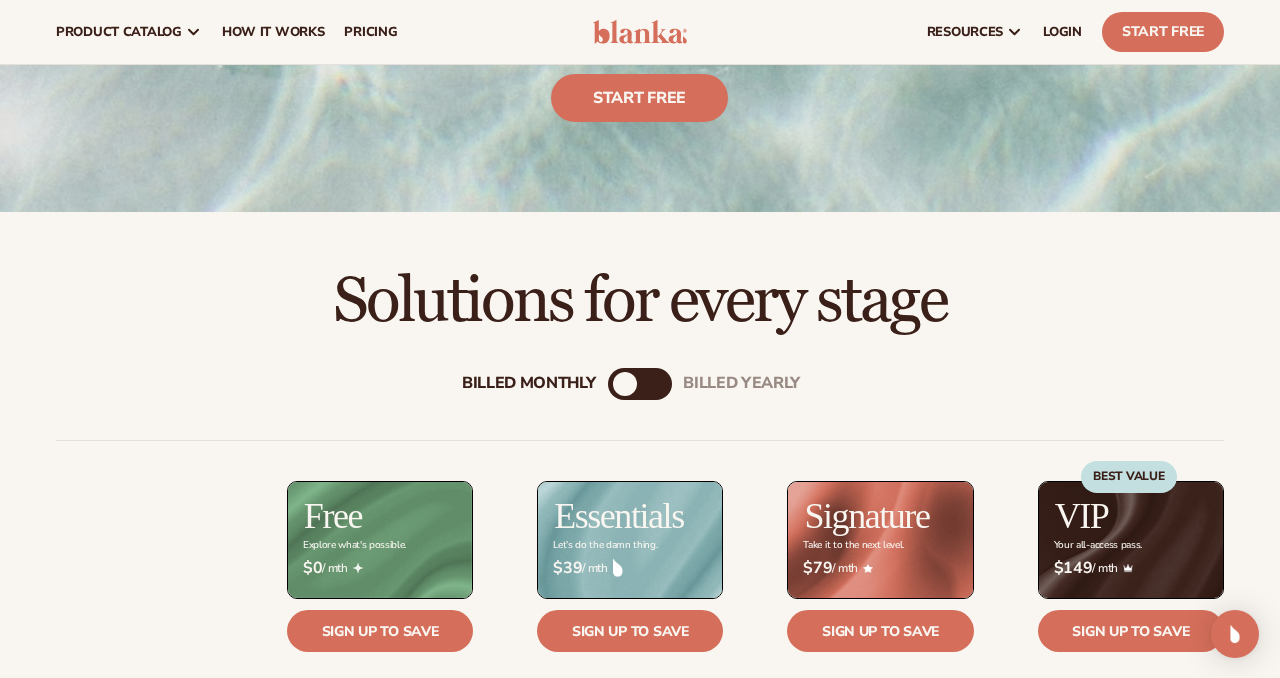 click on "billed Yearly" at bounding box center [660, 384] 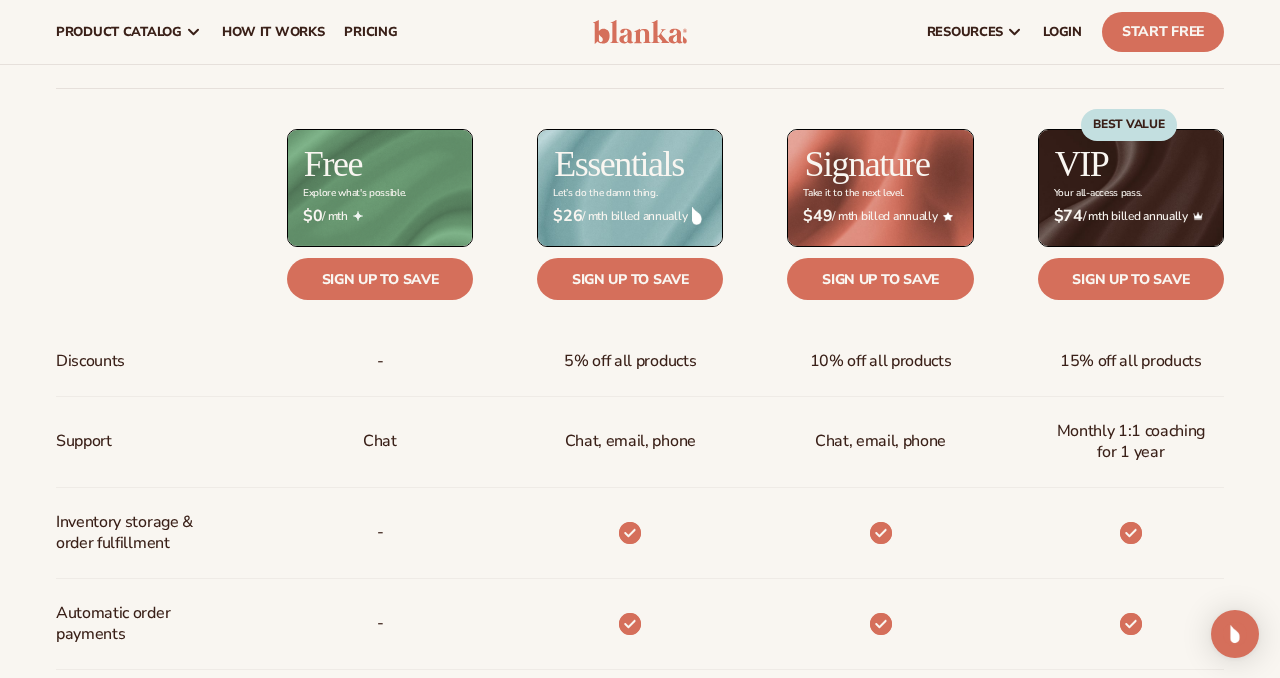 scroll, scrollTop: 735, scrollLeft: 0, axis: vertical 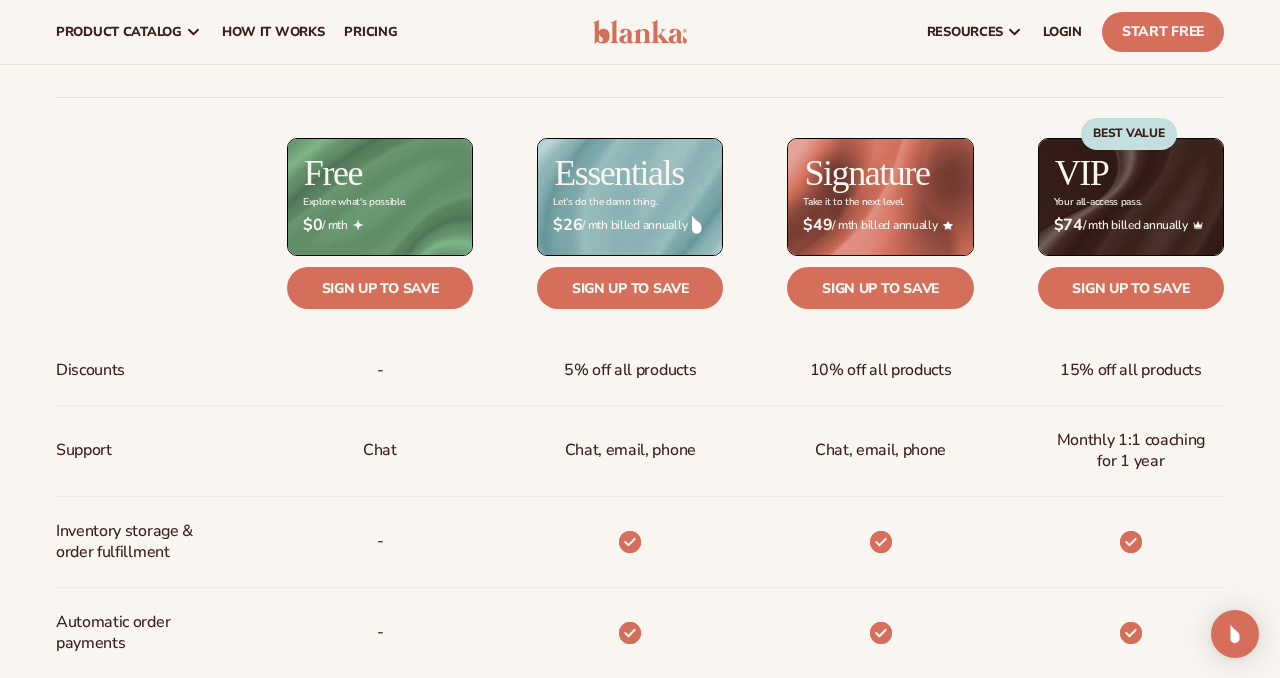 click on "BEST VALUE" at bounding box center [1129, 178] 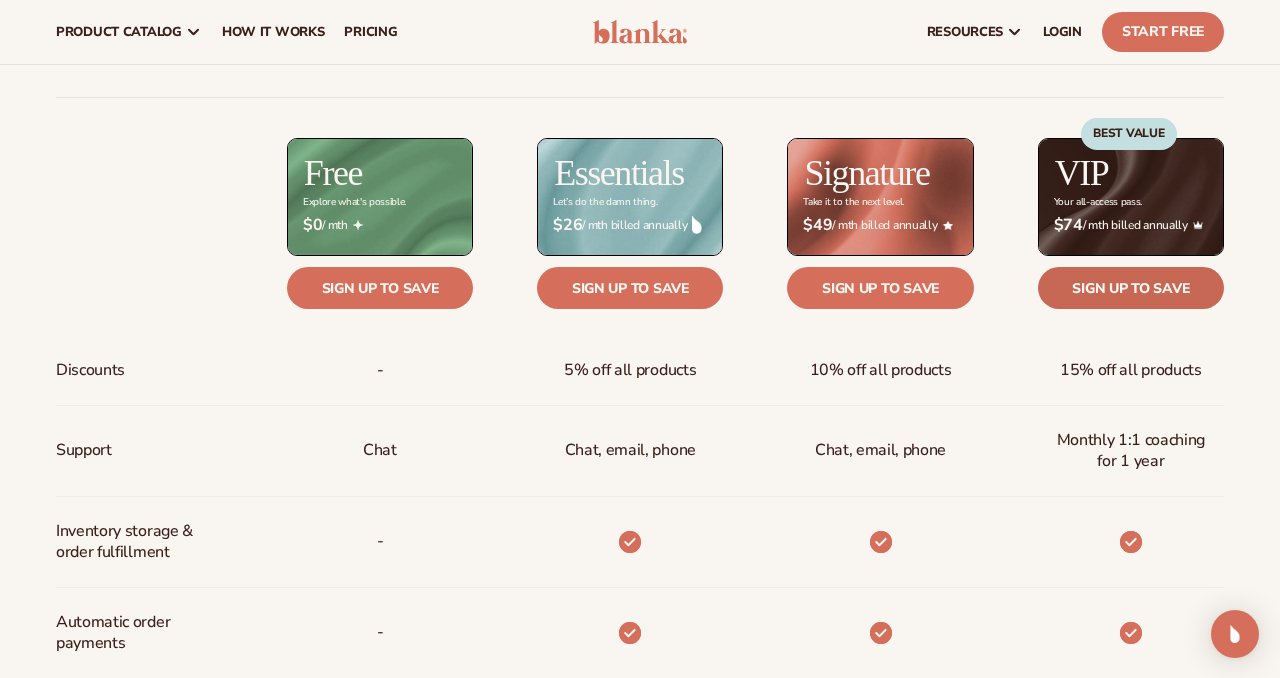 click on "Sign up to save" at bounding box center (1131, 288) 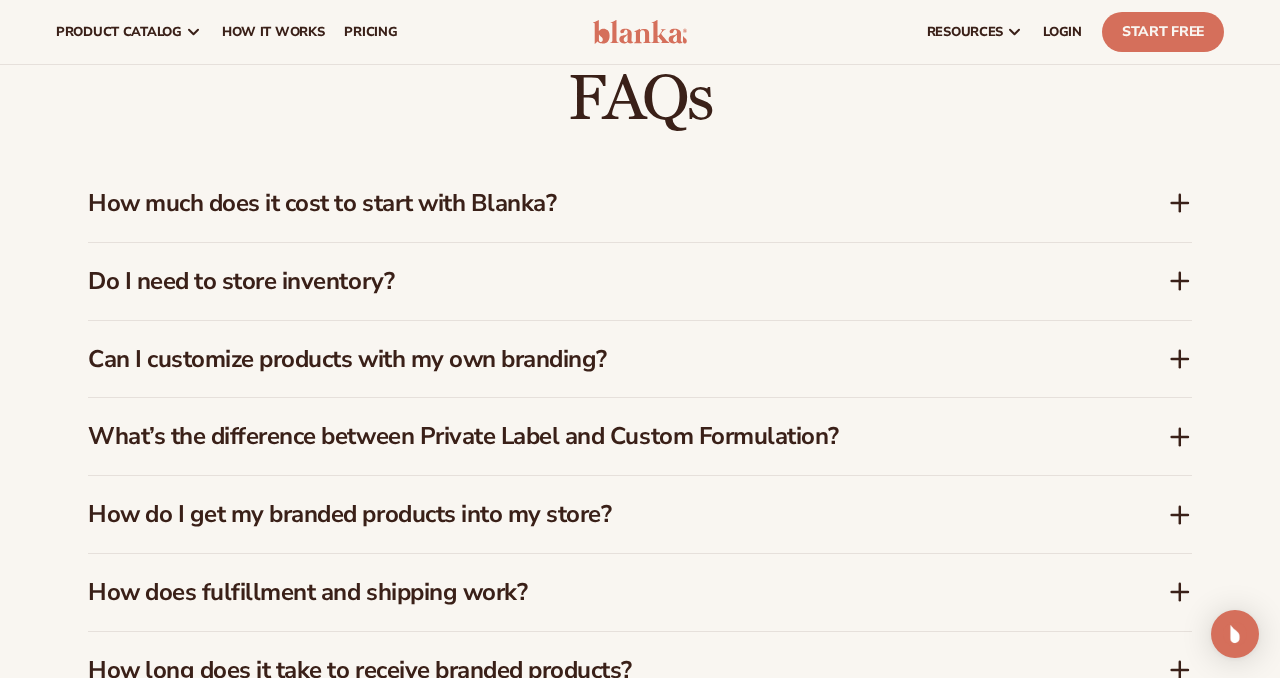 scroll, scrollTop: 2715, scrollLeft: 0, axis: vertical 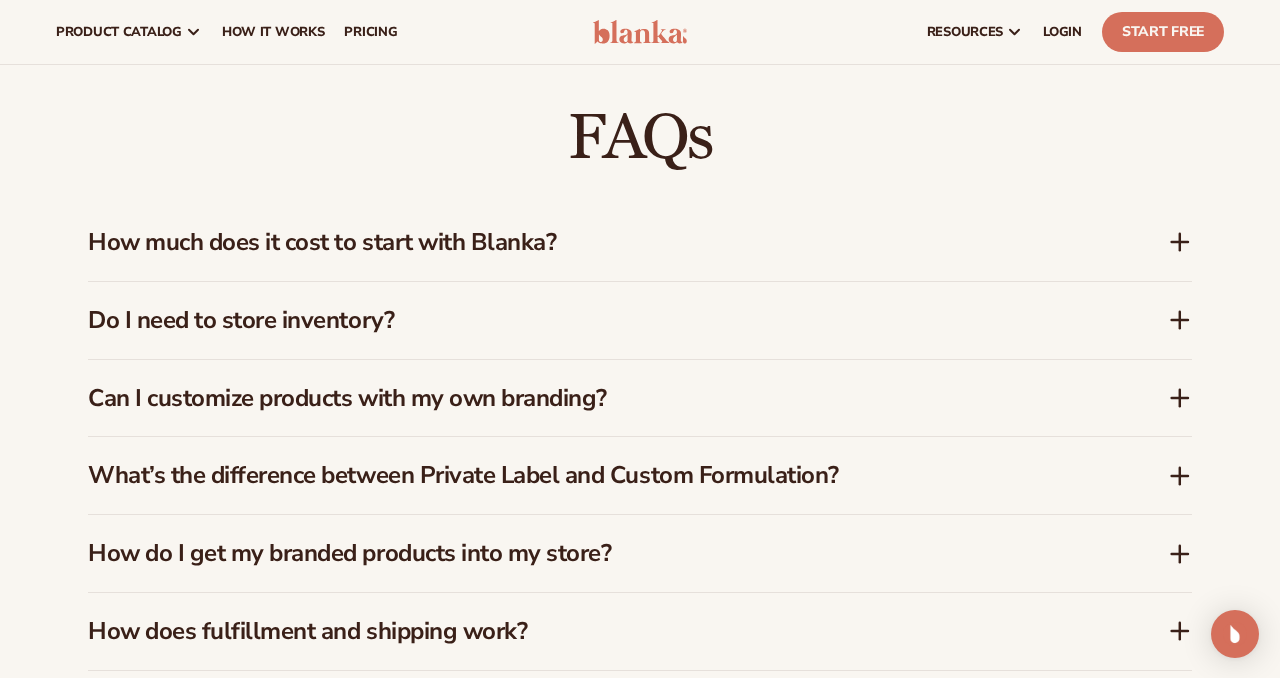 click 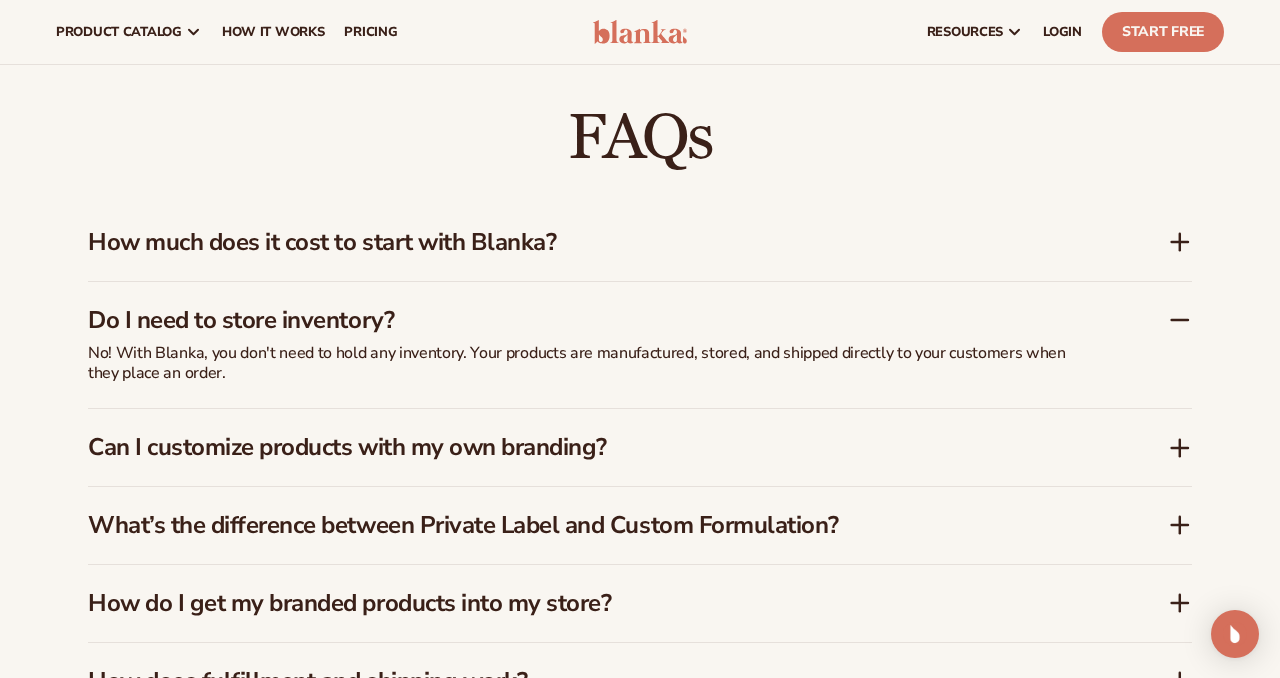 click 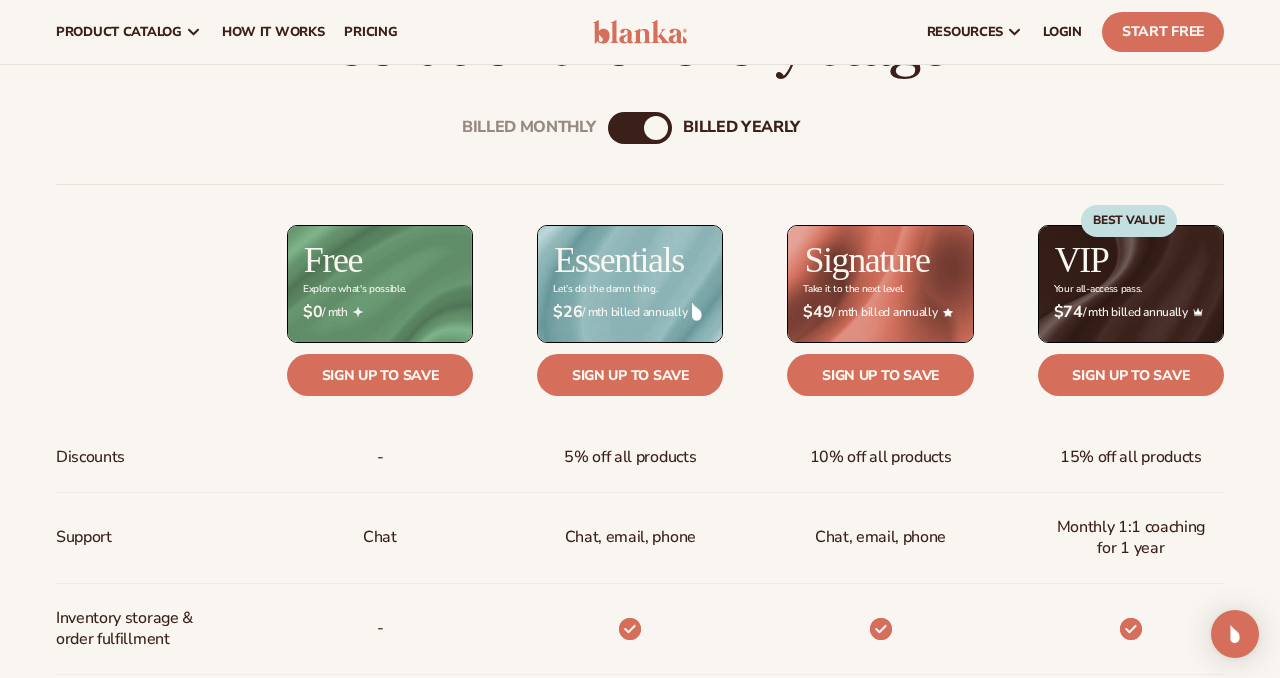 scroll, scrollTop: 0, scrollLeft: 0, axis: both 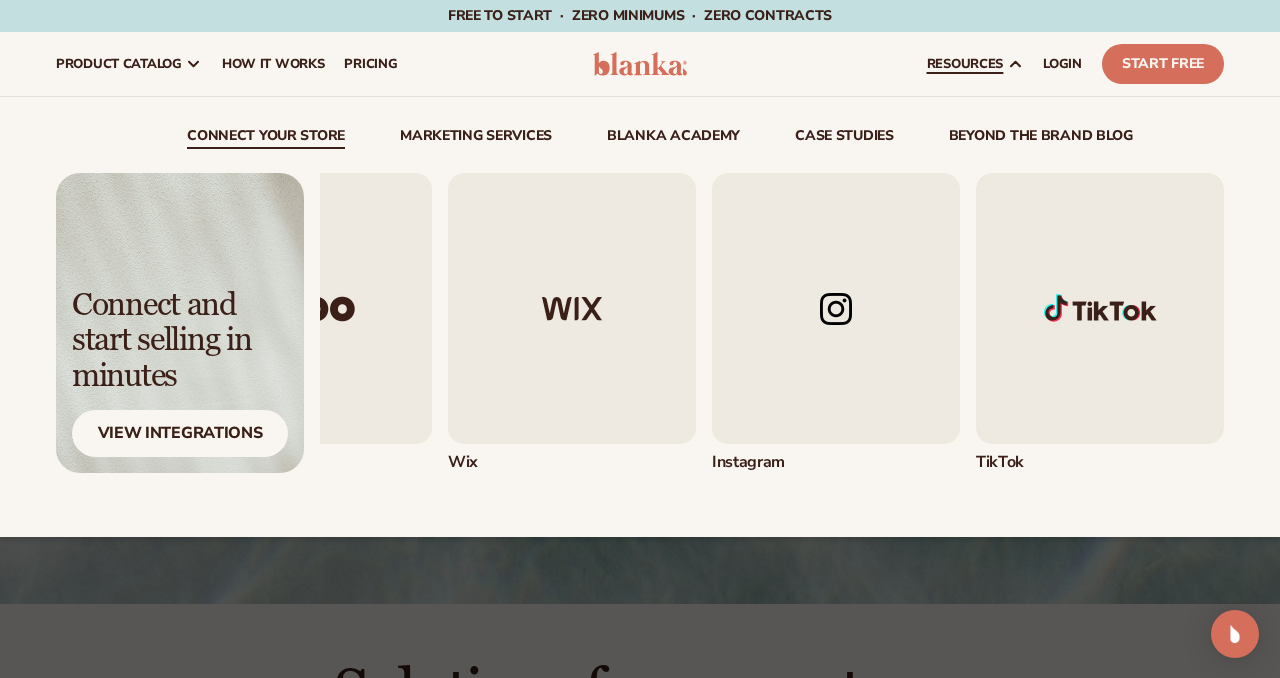 click on "resources" at bounding box center [965, 64] 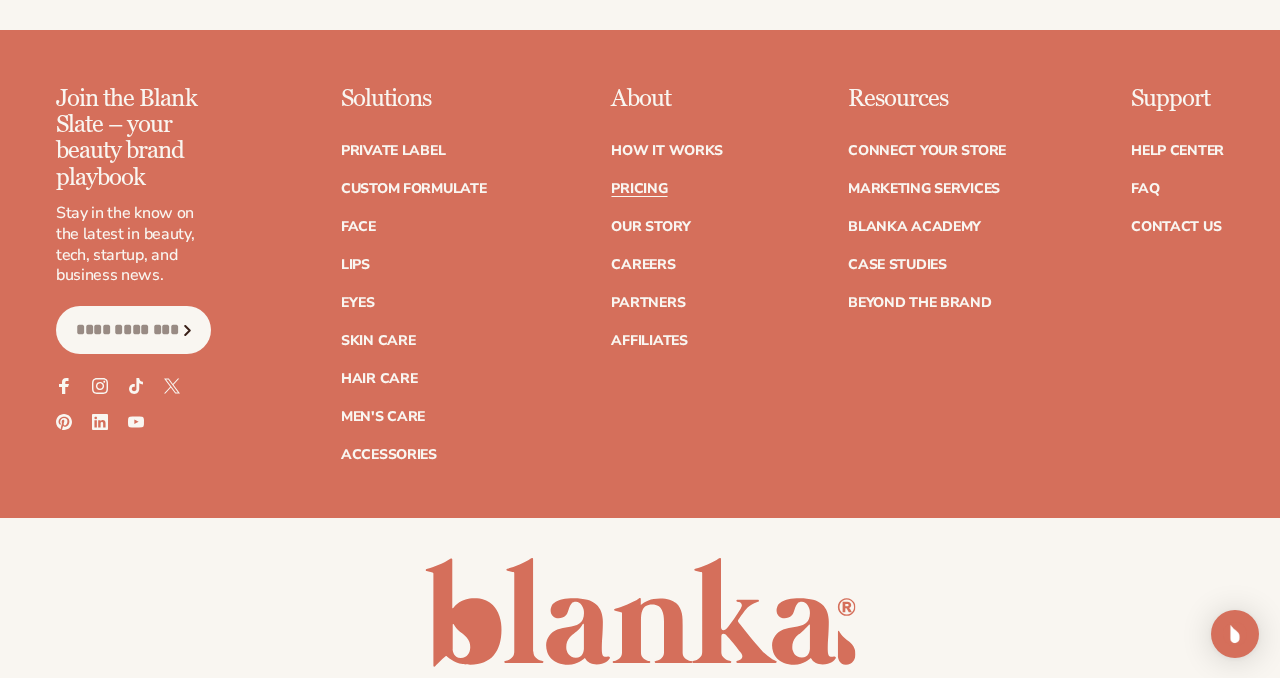 scroll, scrollTop: 4606, scrollLeft: 0, axis: vertical 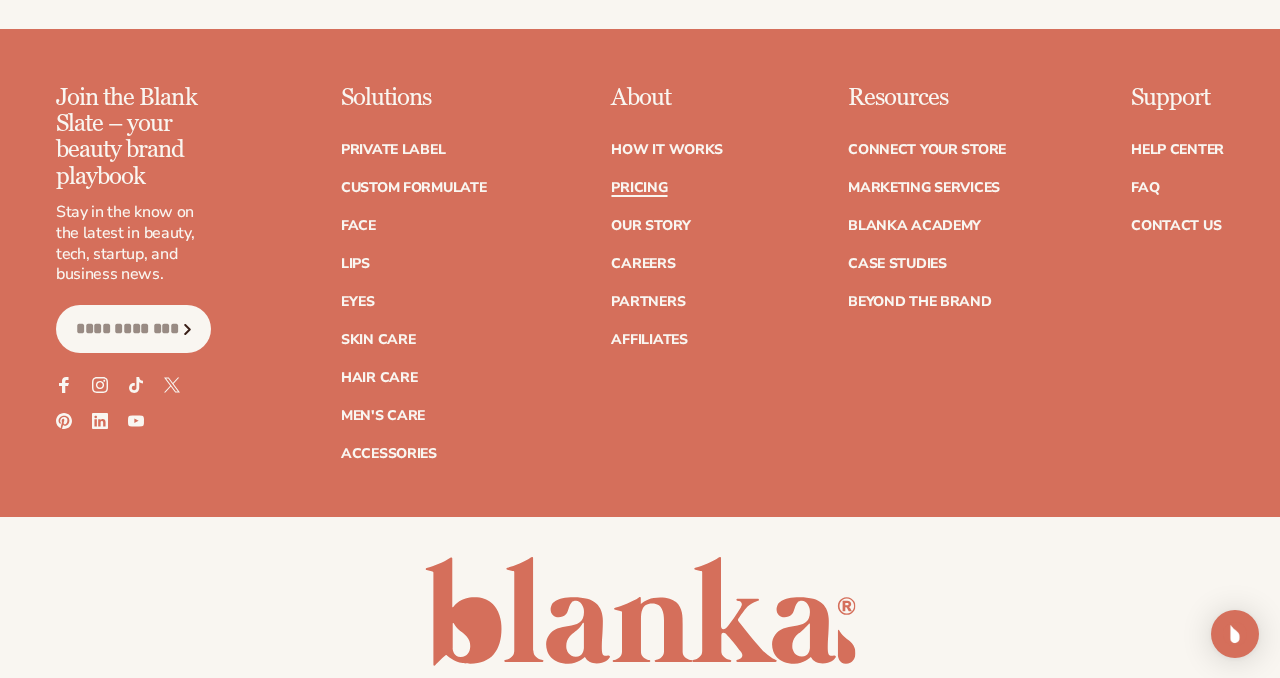 click on "Pricing" at bounding box center [639, 188] 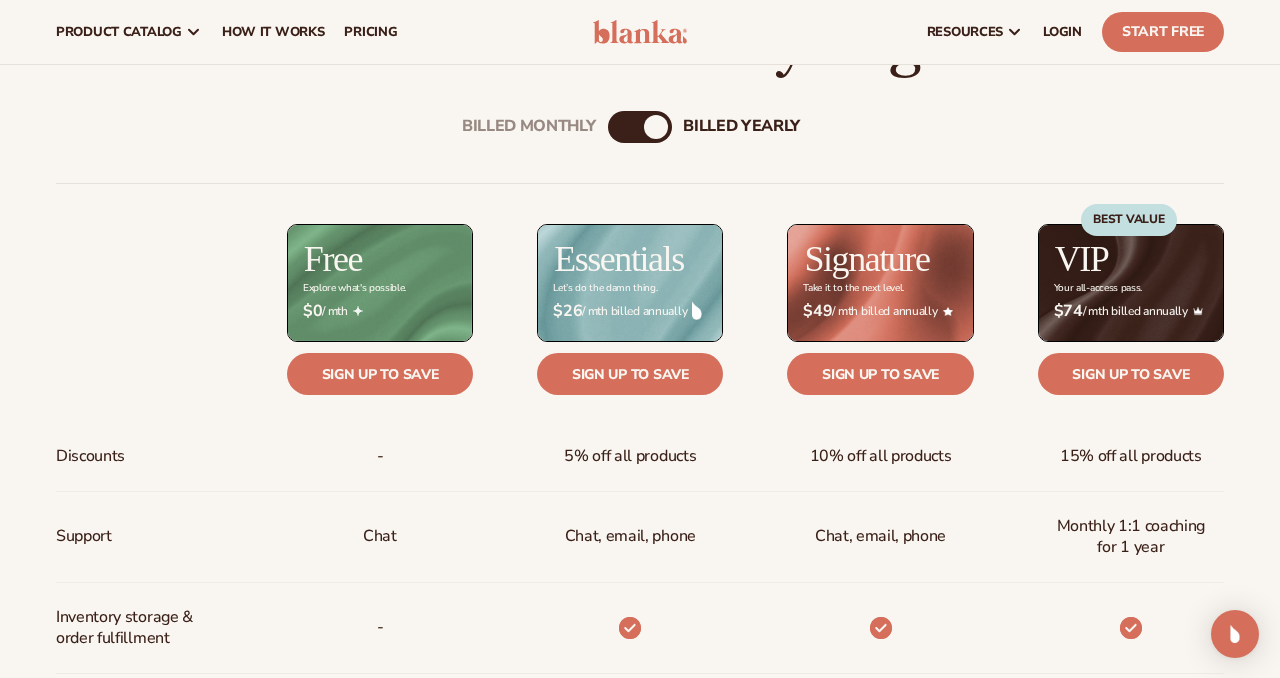 scroll, scrollTop: 650, scrollLeft: 0, axis: vertical 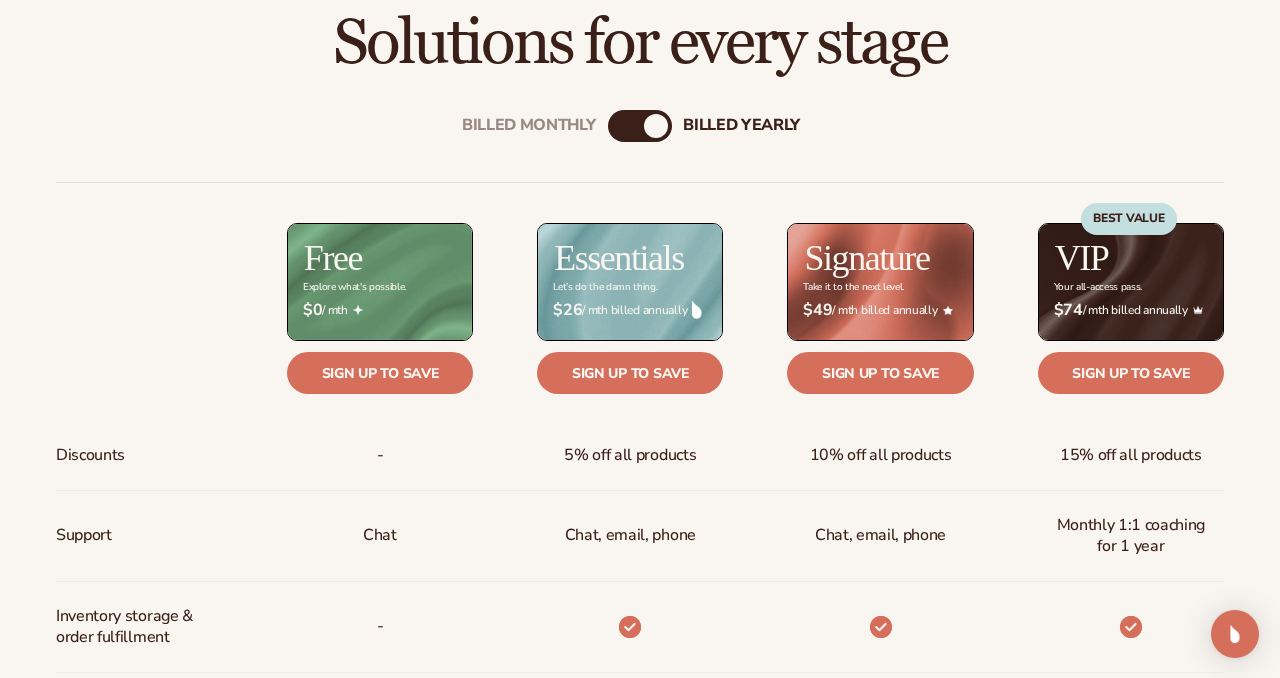 click on "BEST VALUE" at bounding box center [1129, 263] 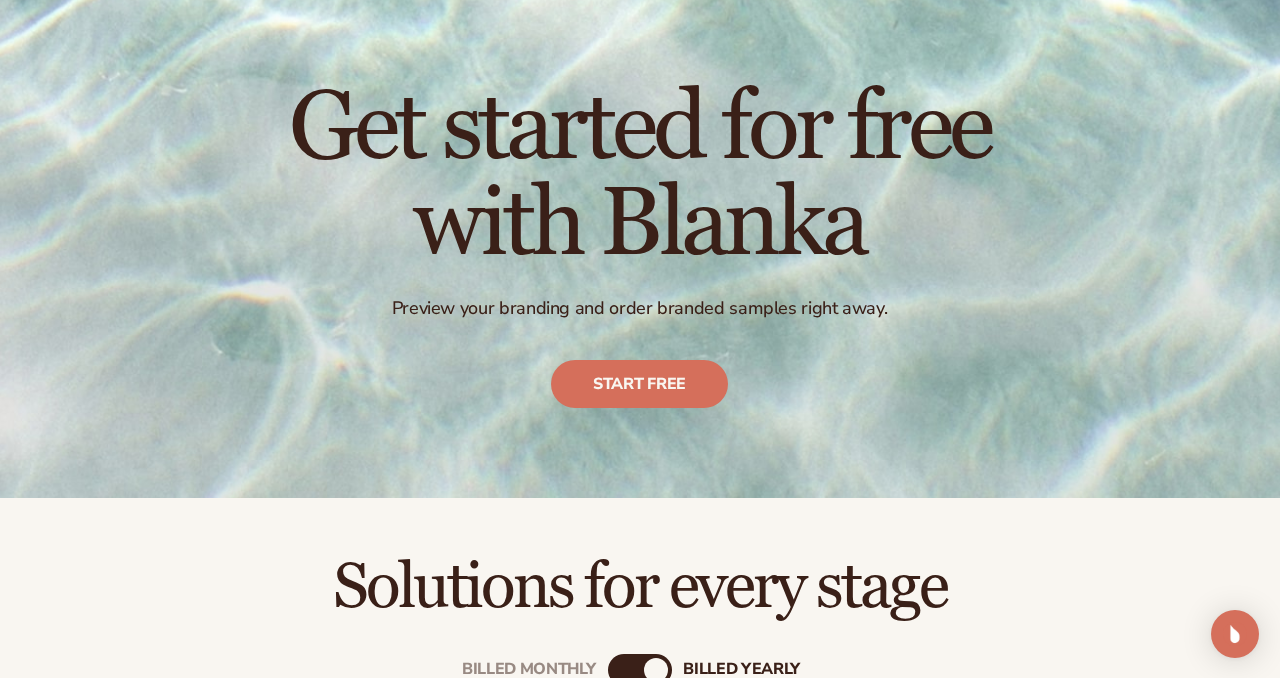 scroll, scrollTop: 0, scrollLeft: 0, axis: both 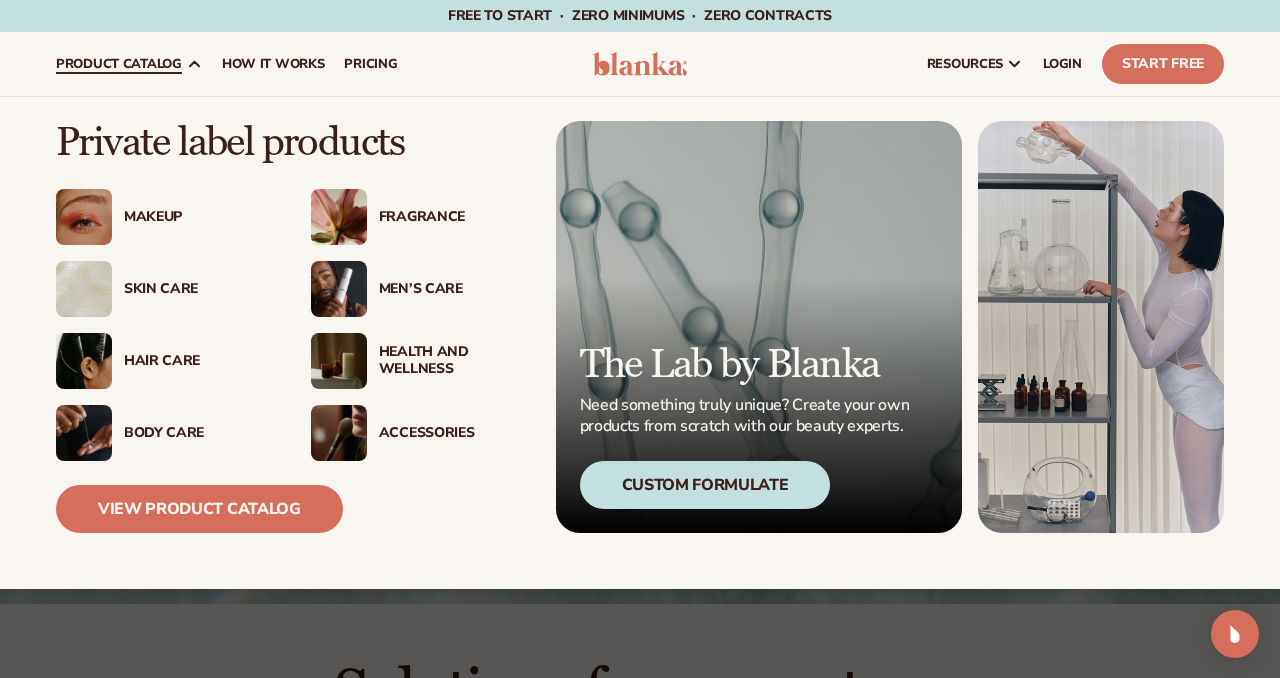 click on "product catalog" at bounding box center [119, 64] 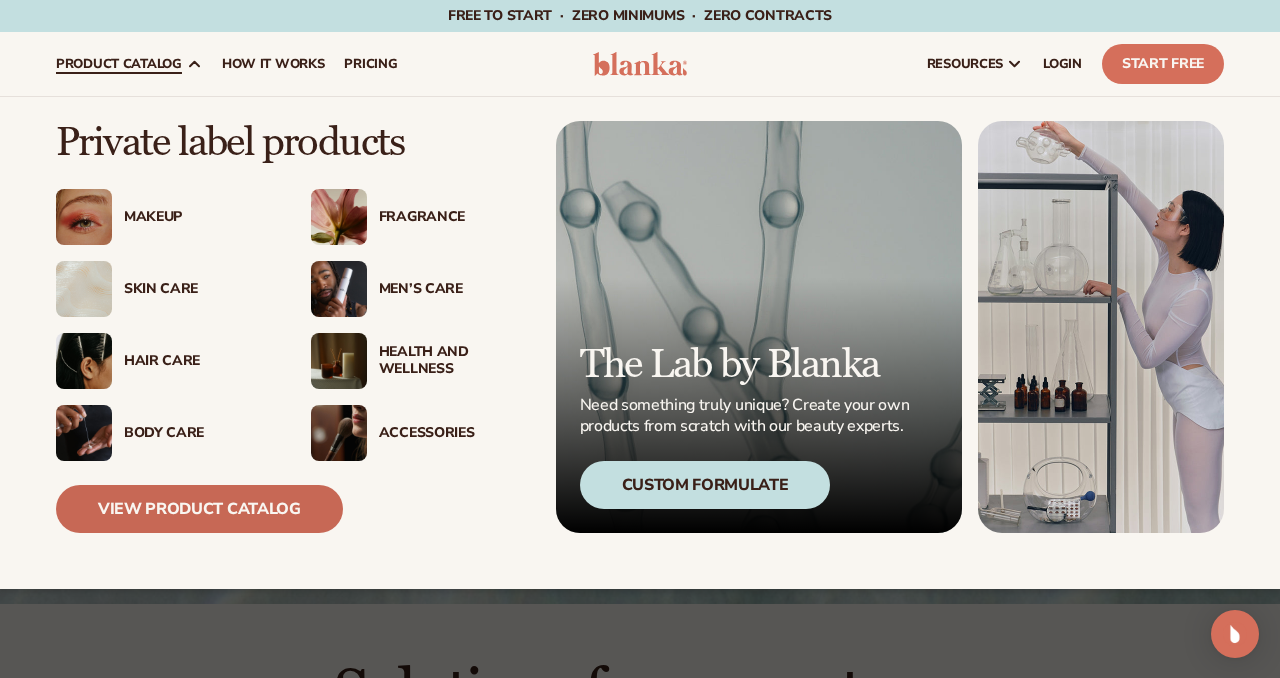 click on "View Product Catalog" at bounding box center [199, 509] 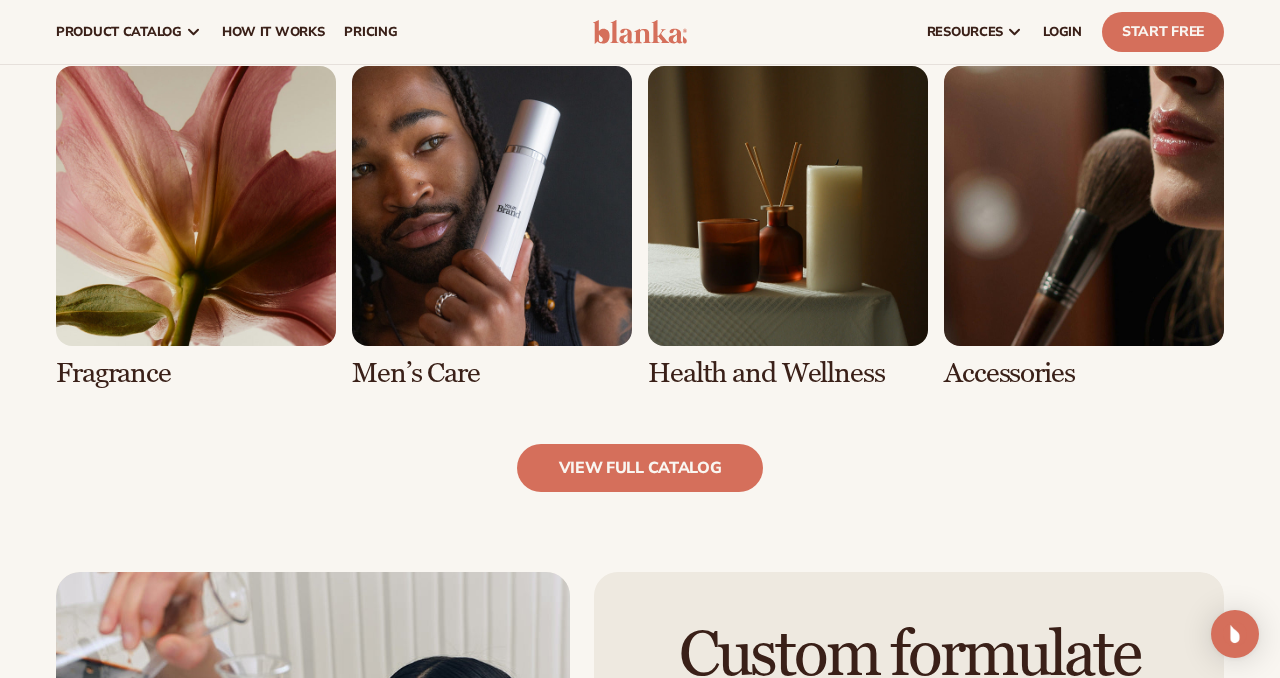 scroll, scrollTop: 1777, scrollLeft: 0, axis: vertical 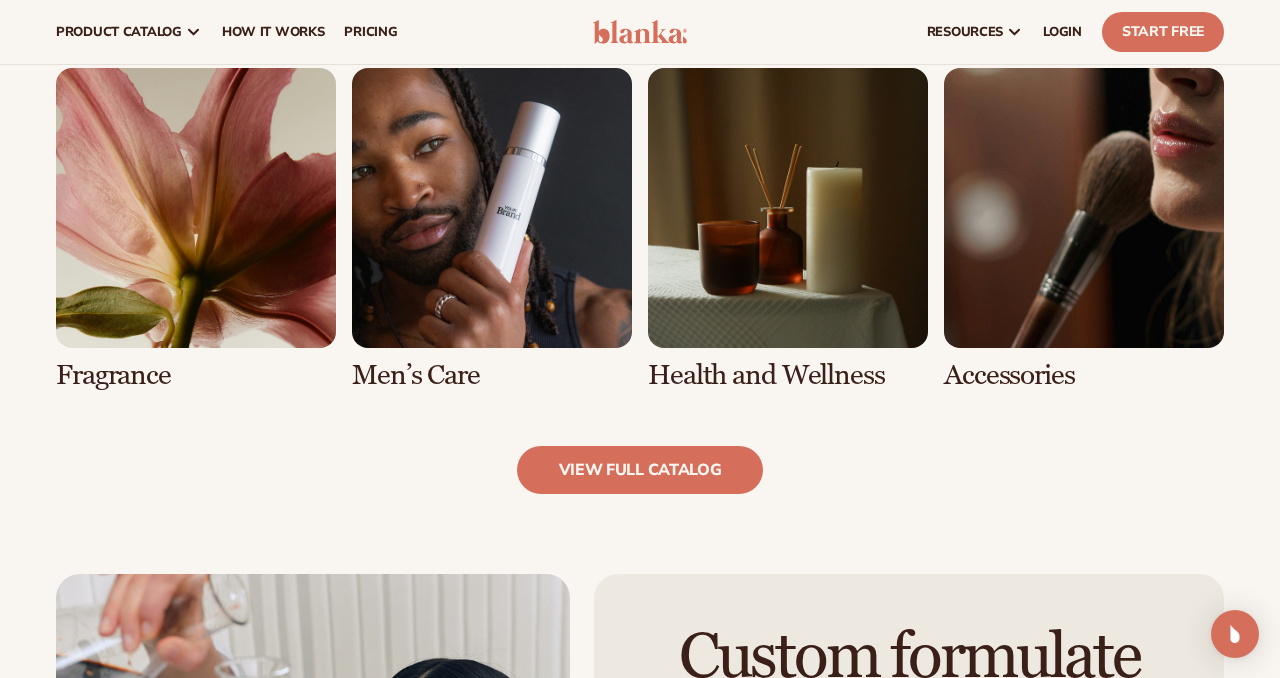 click at bounding box center (196, 229) 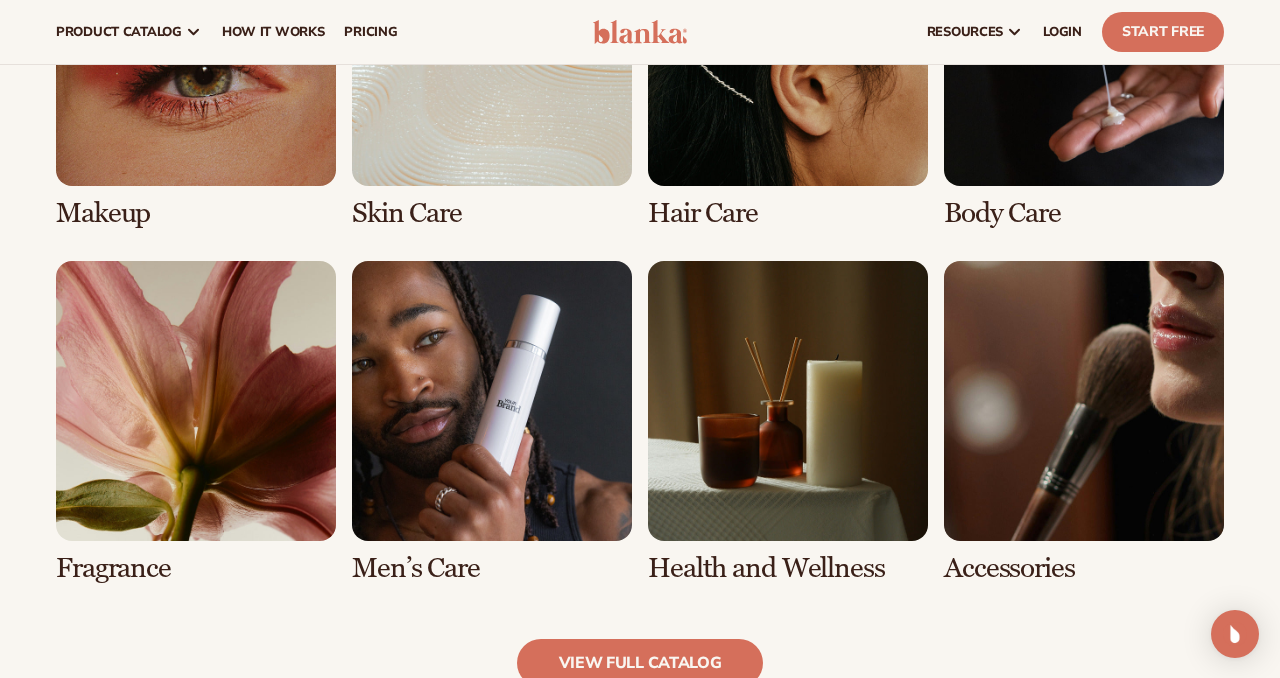 scroll, scrollTop: 1572, scrollLeft: 0, axis: vertical 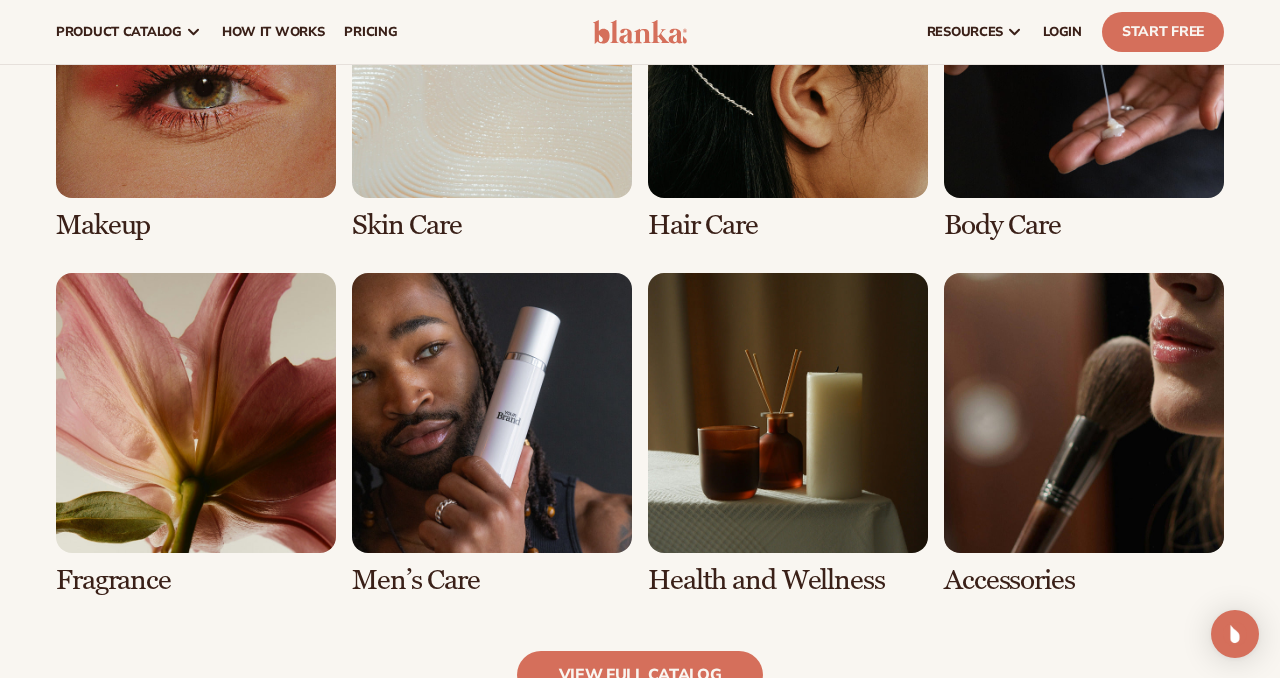 click at bounding box center (1084, 434) 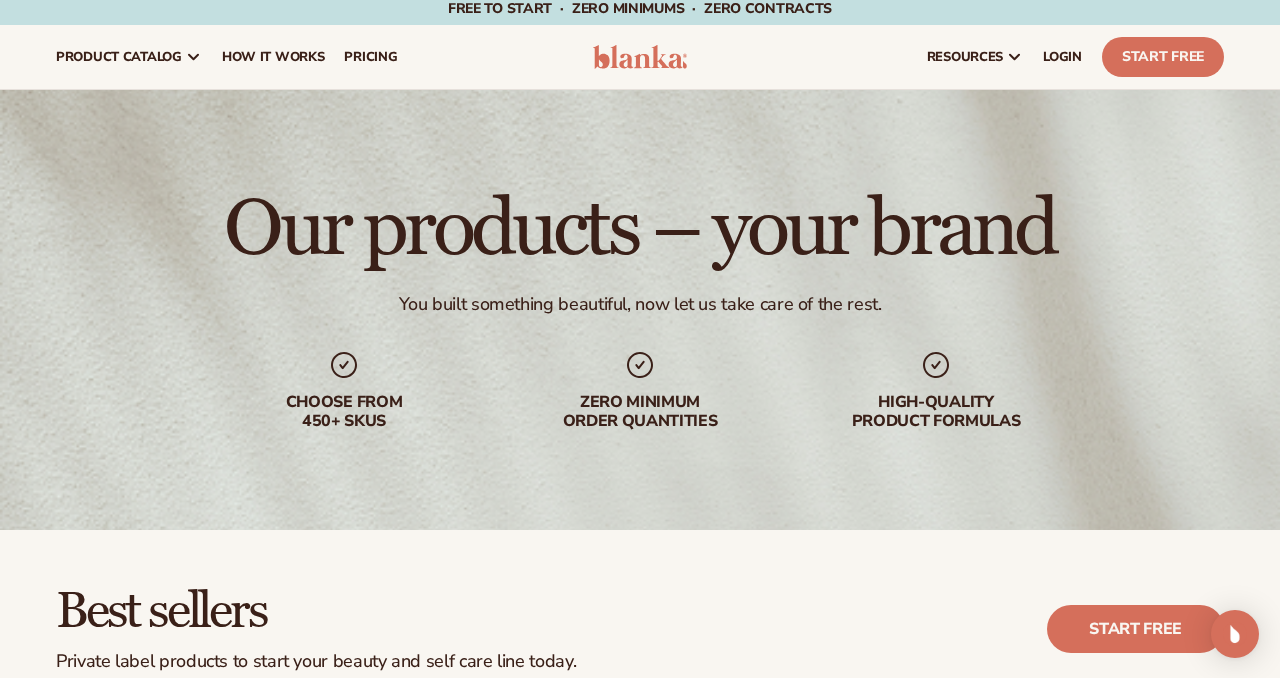scroll, scrollTop: 0, scrollLeft: 0, axis: both 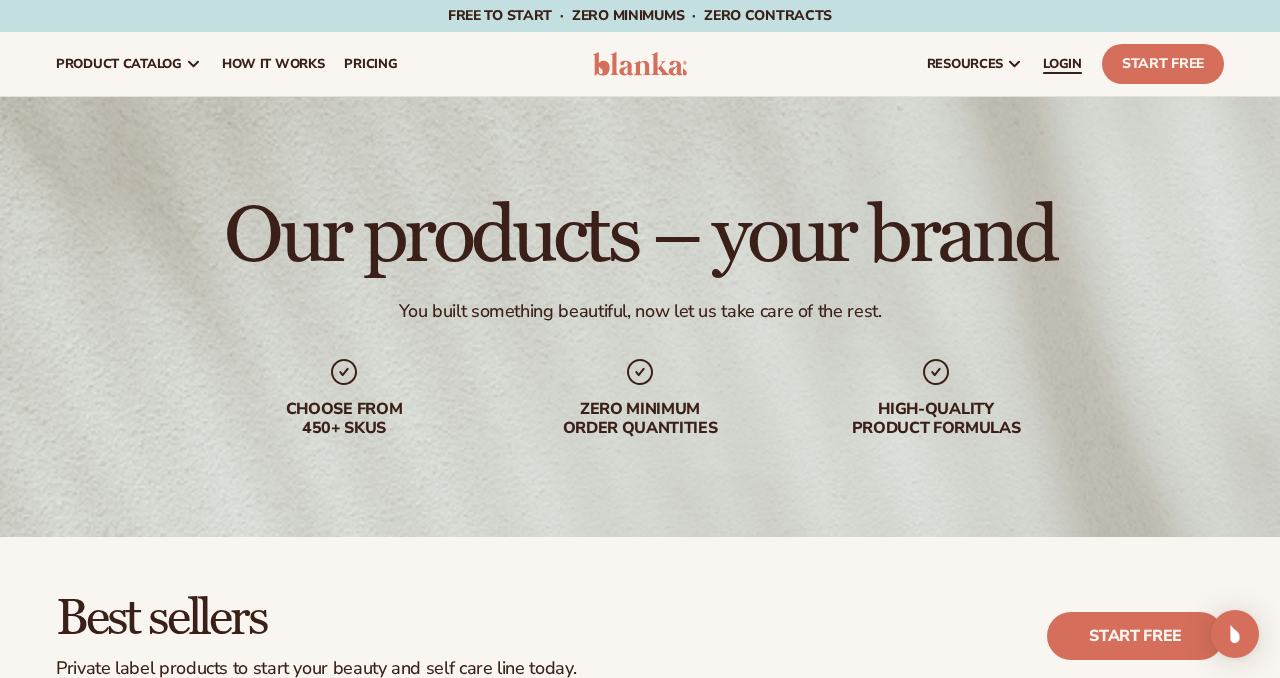 click on "LOGIN" at bounding box center (1062, 64) 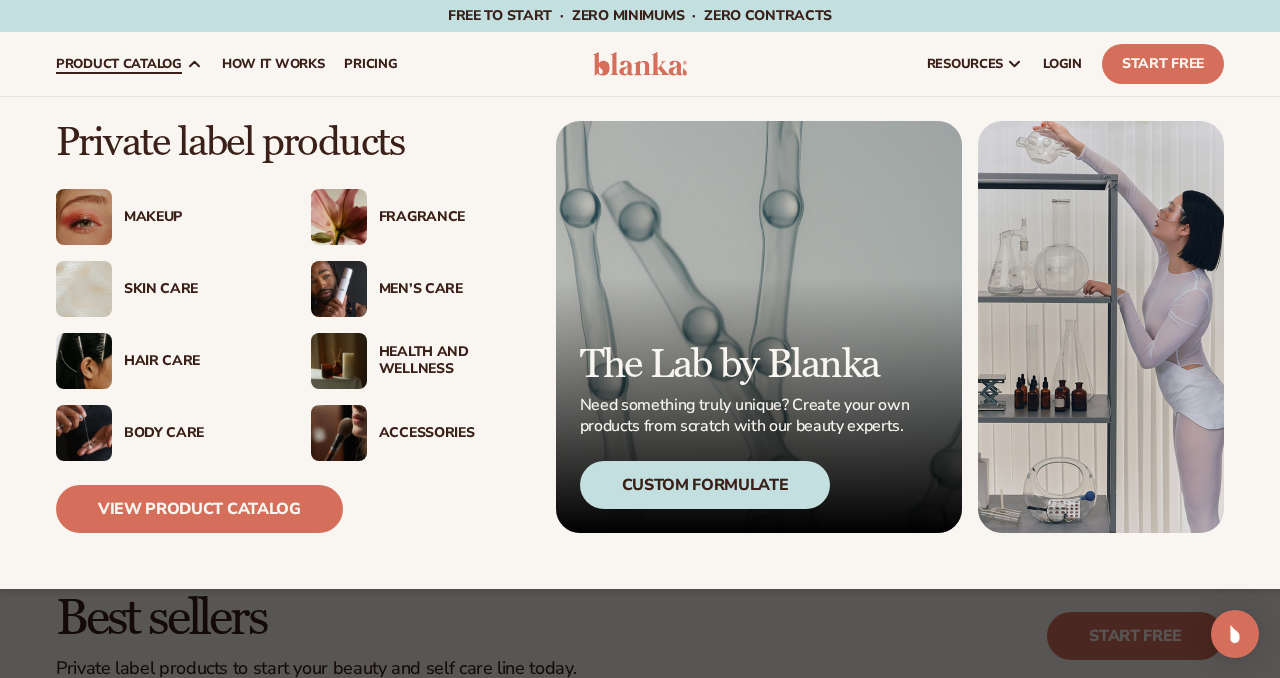 click on "Body Care" at bounding box center (197, 433) 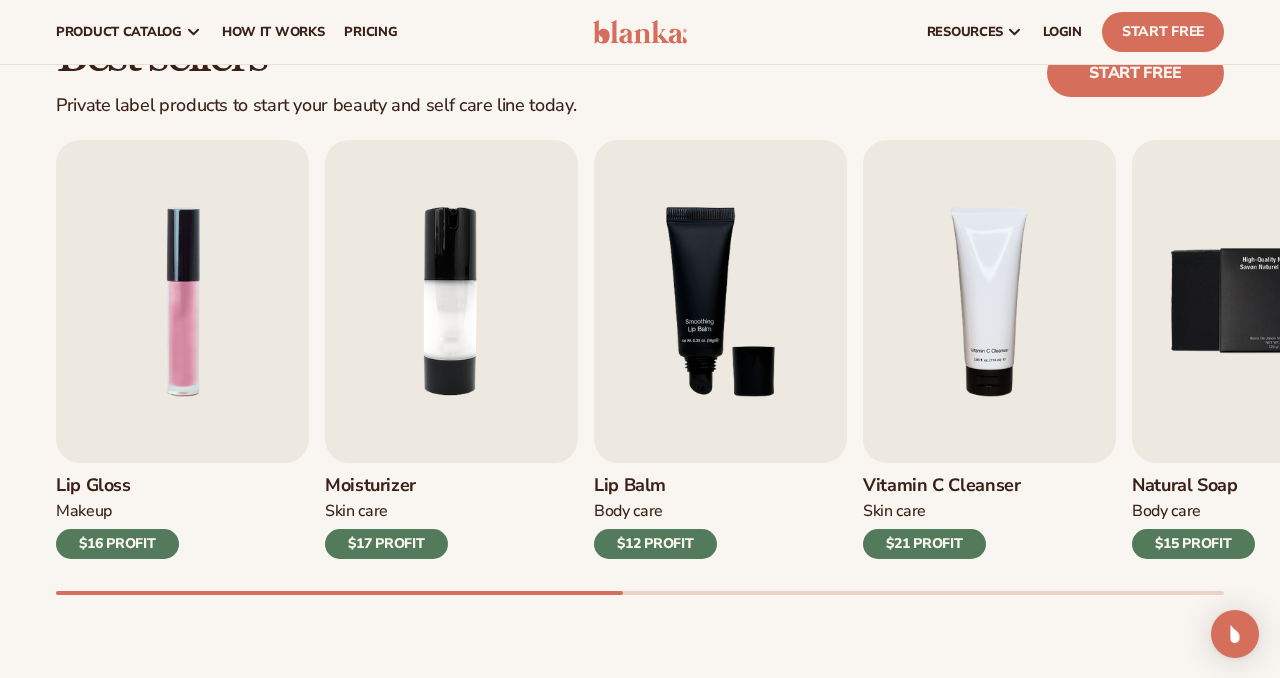 scroll, scrollTop: 561, scrollLeft: 0, axis: vertical 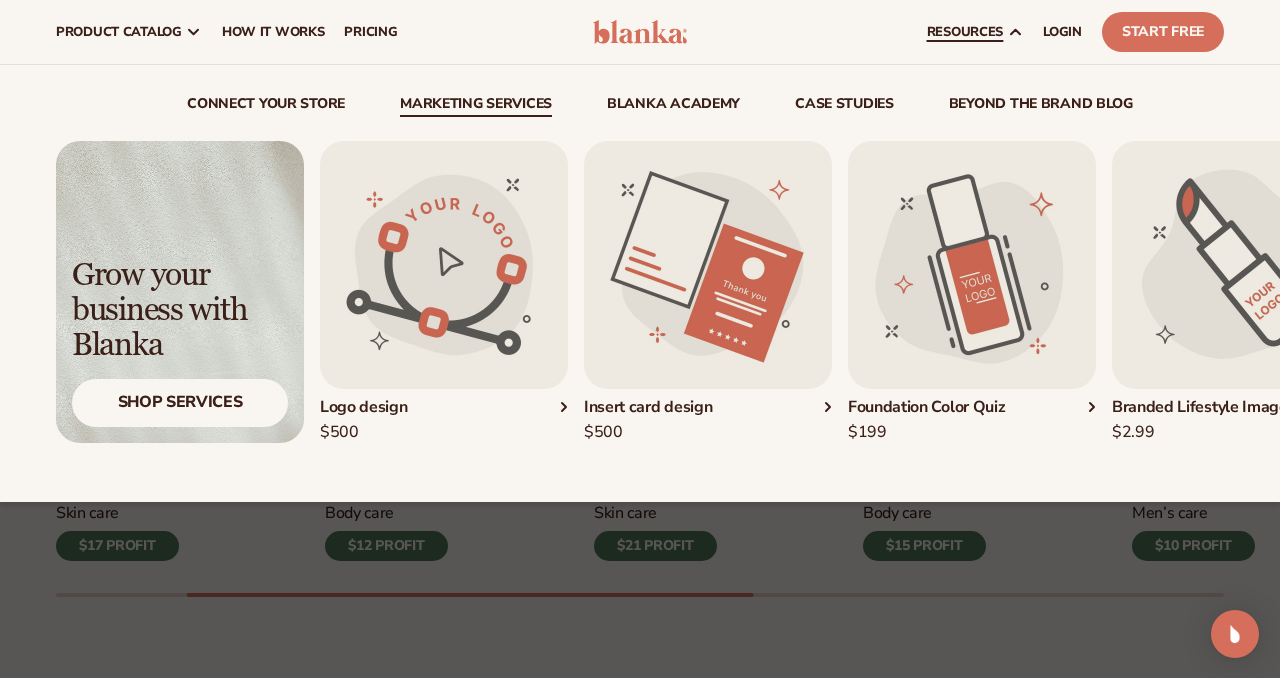 click on "Marketing services" at bounding box center (476, 107) 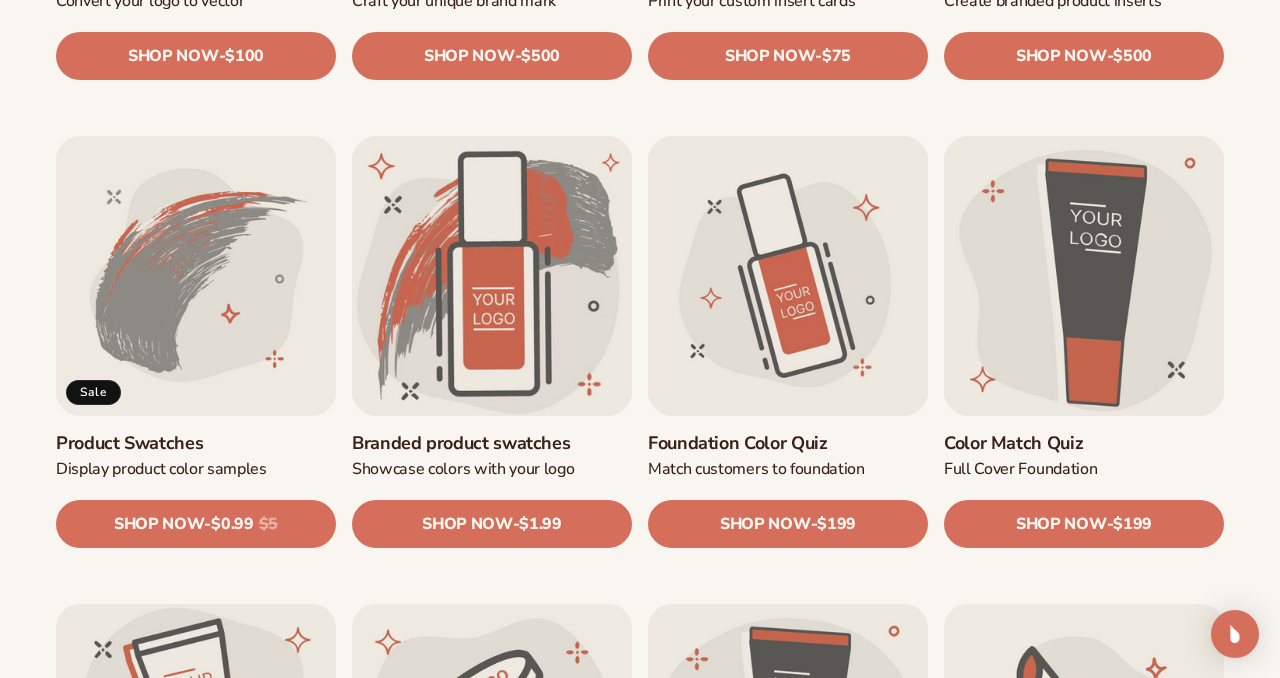 scroll, scrollTop: 1101, scrollLeft: 0, axis: vertical 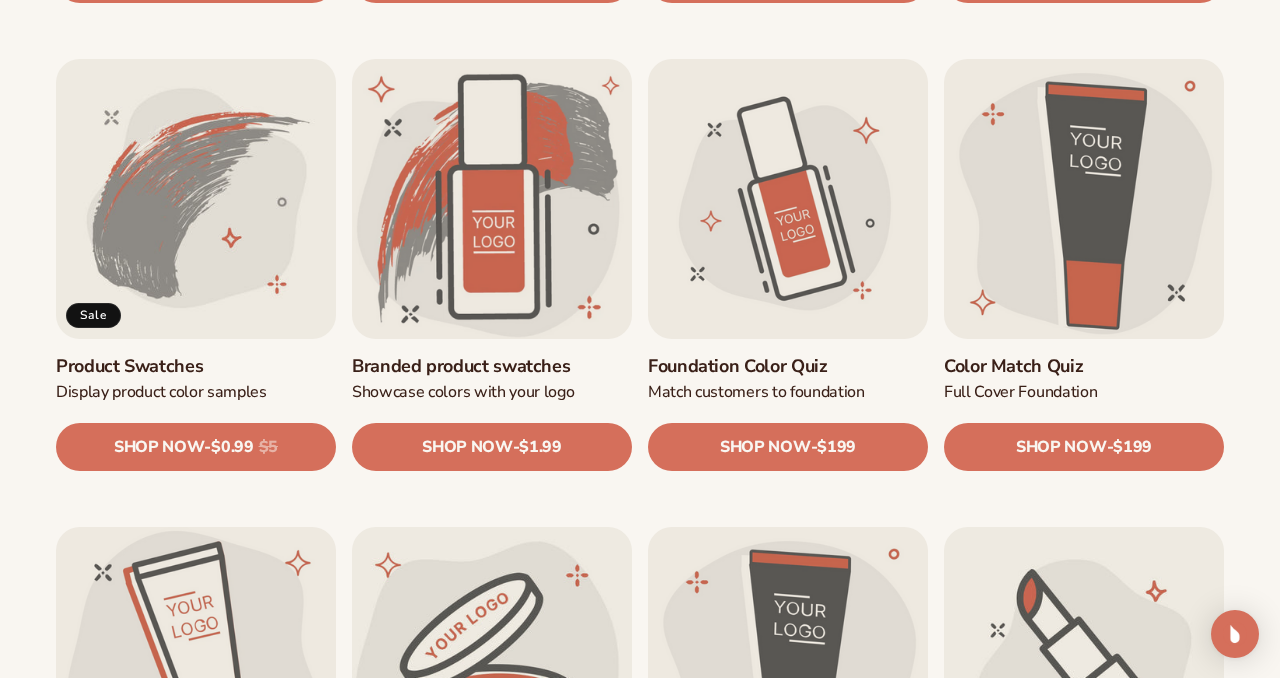 click on "Product Swatches" at bounding box center [196, 366] 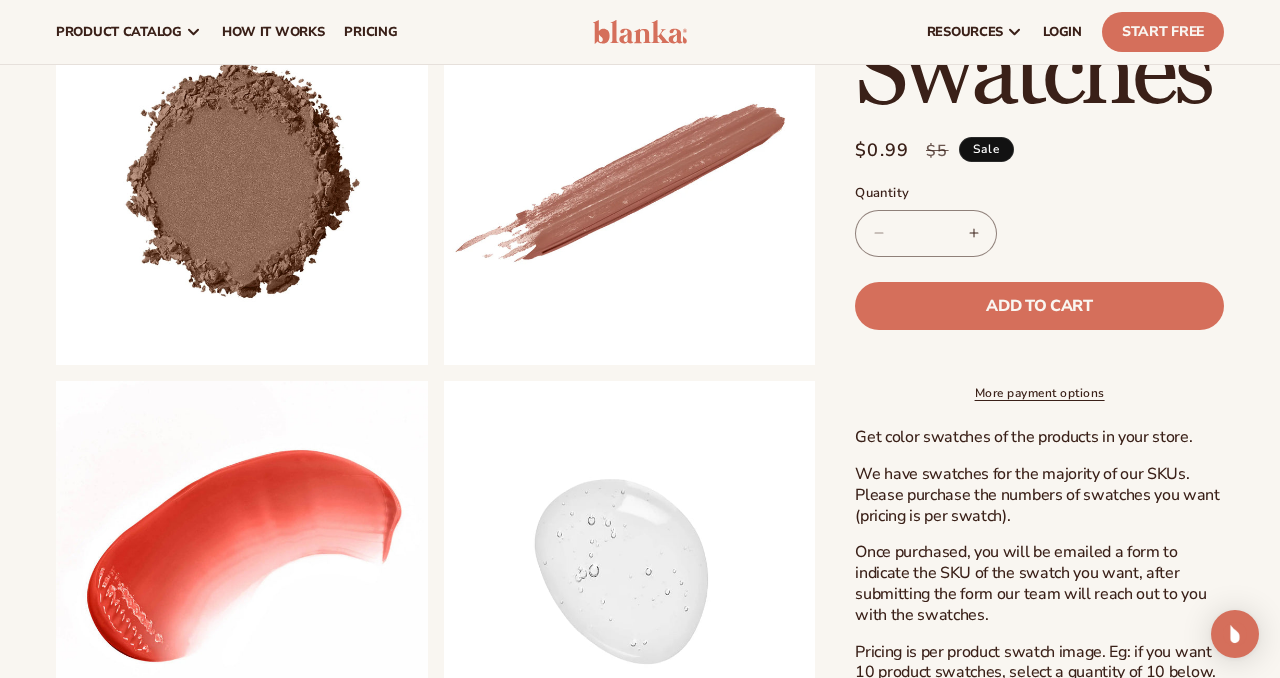 scroll, scrollTop: 668, scrollLeft: 0, axis: vertical 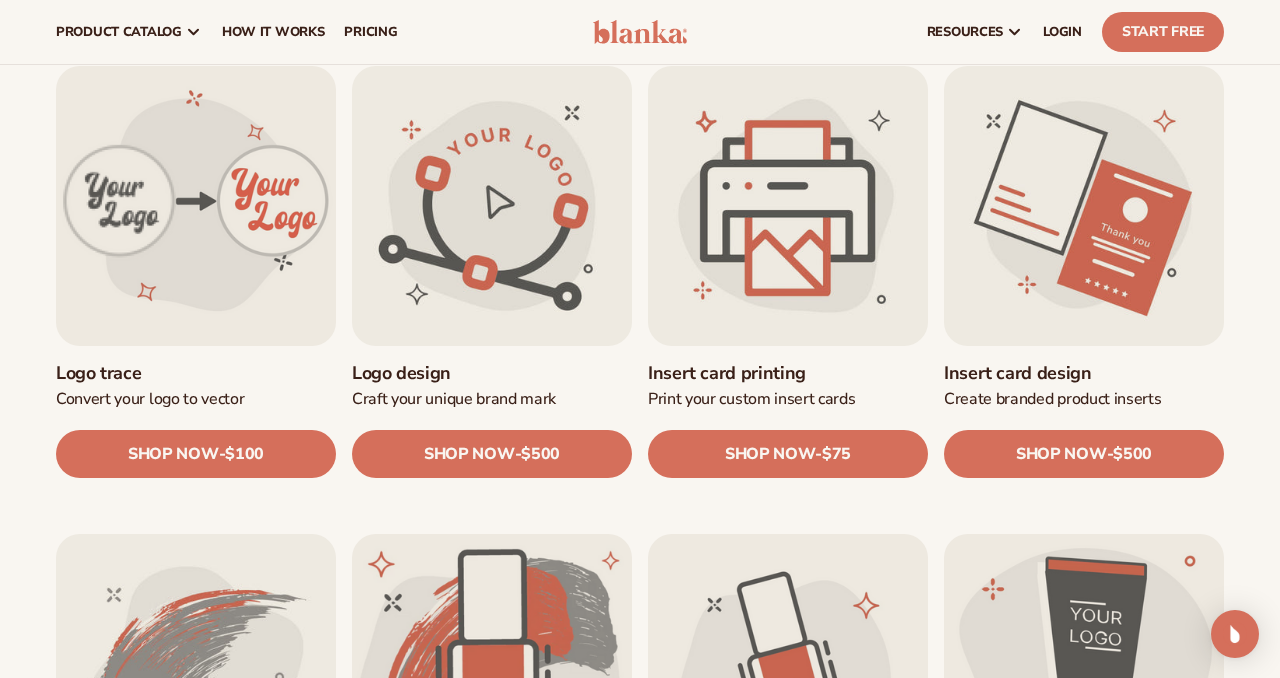 click on "Logo design" at bounding box center [492, 373] 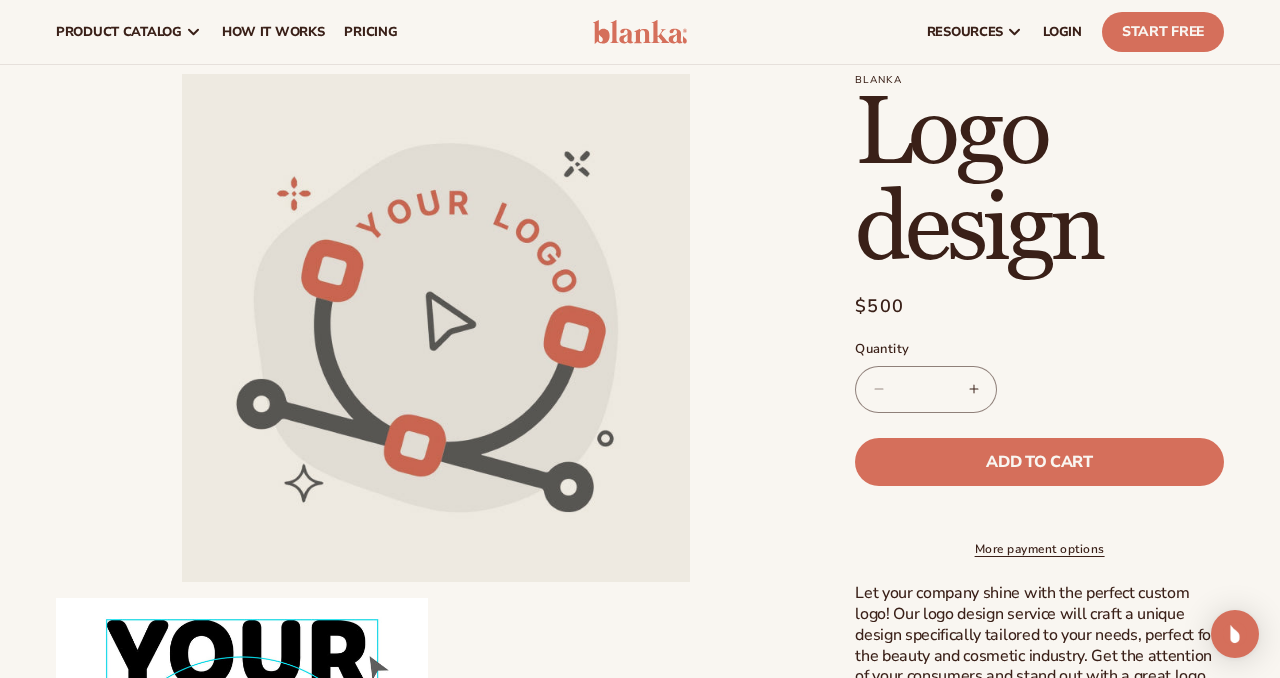 scroll, scrollTop: 55, scrollLeft: 0, axis: vertical 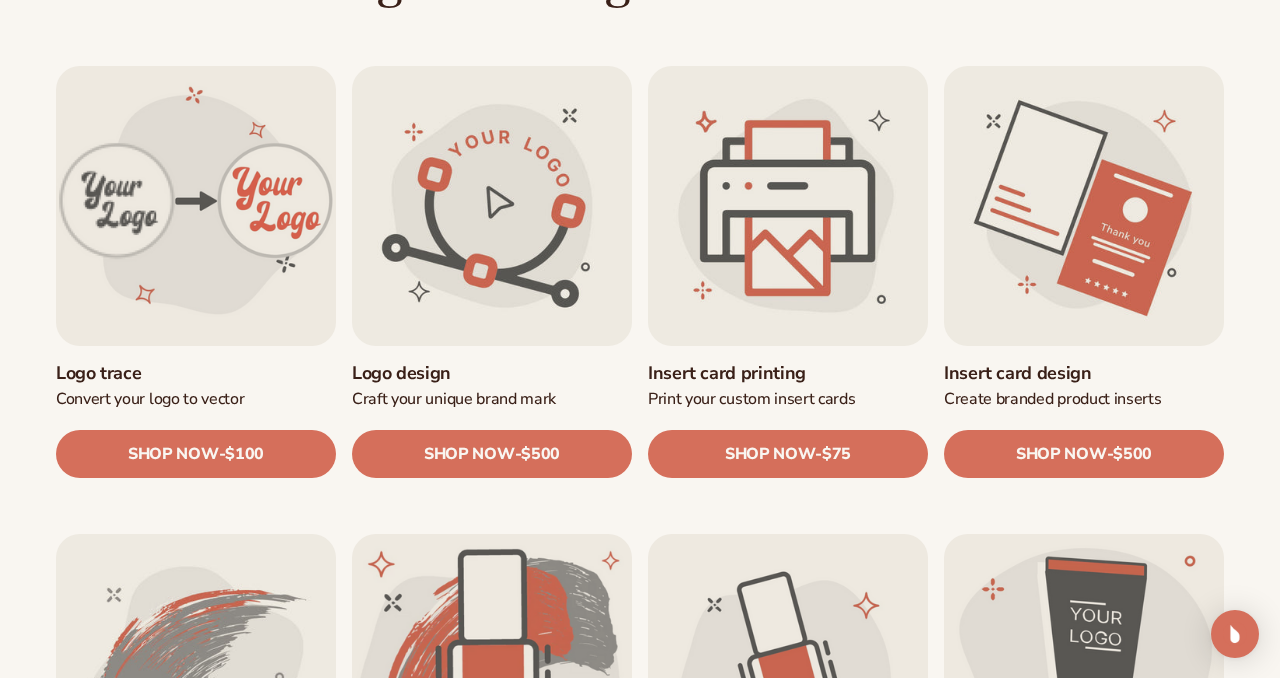 click on "Logo trace" at bounding box center (196, 373) 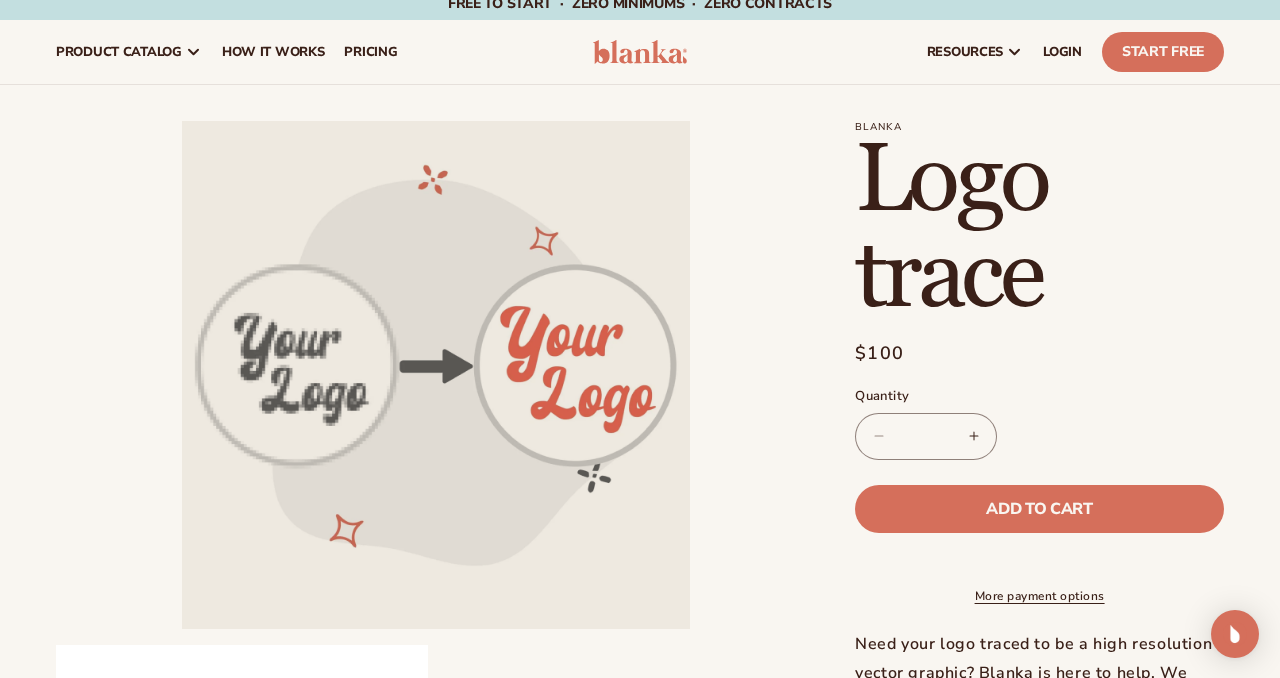 scroll, scrollTop: 0, scrollLeft: 0, axis: both 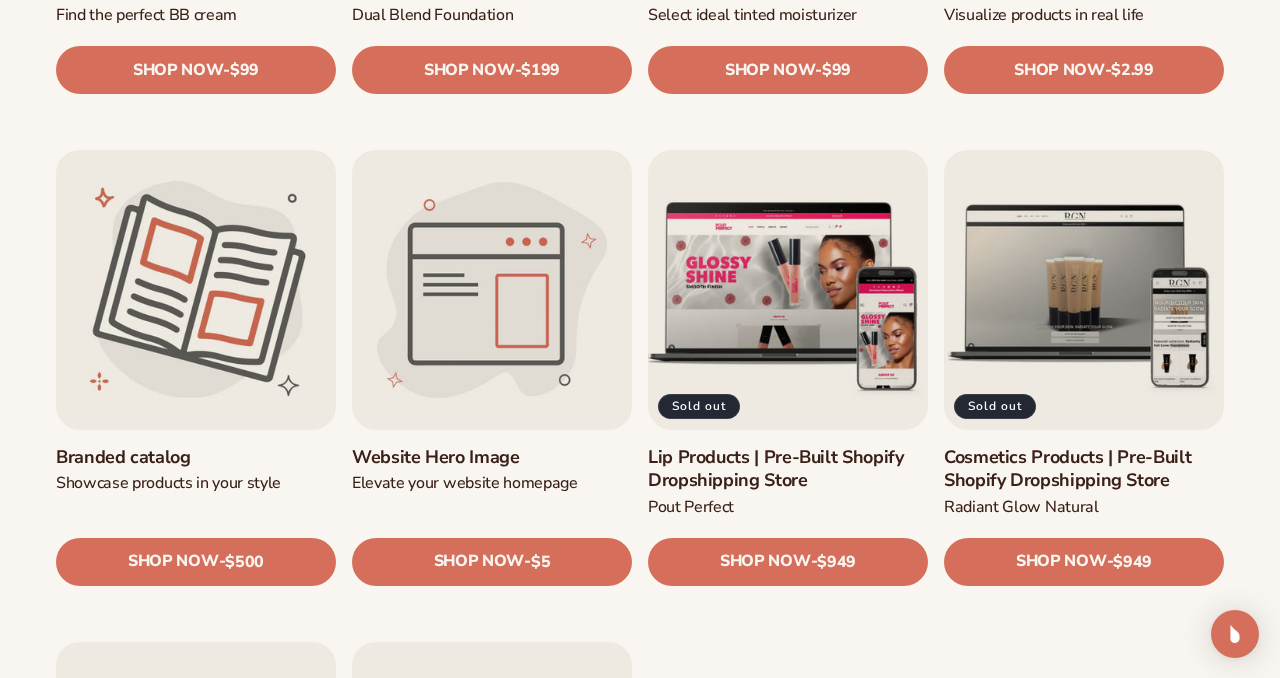 click on "Lip Products | Pre-Built Shopify Dropshipping Store" at bounding box center [788, 469] 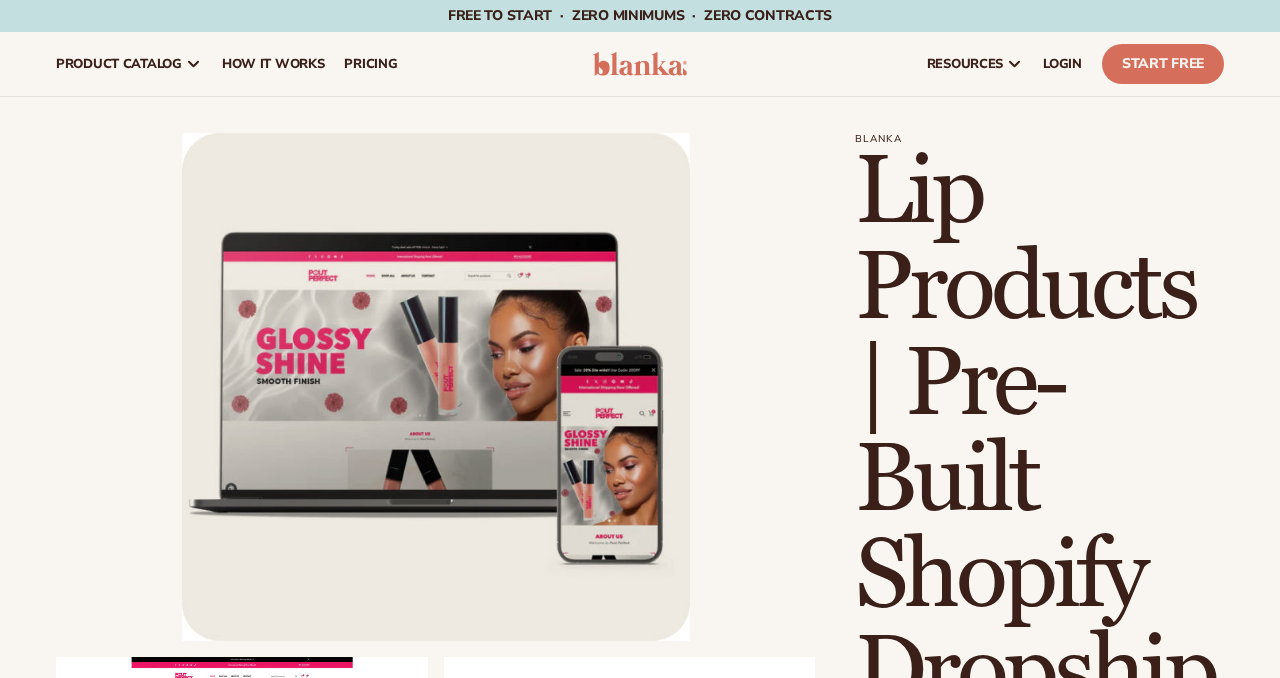 scroll, scrollTop: 0, scrollLeft: 0, axis: both 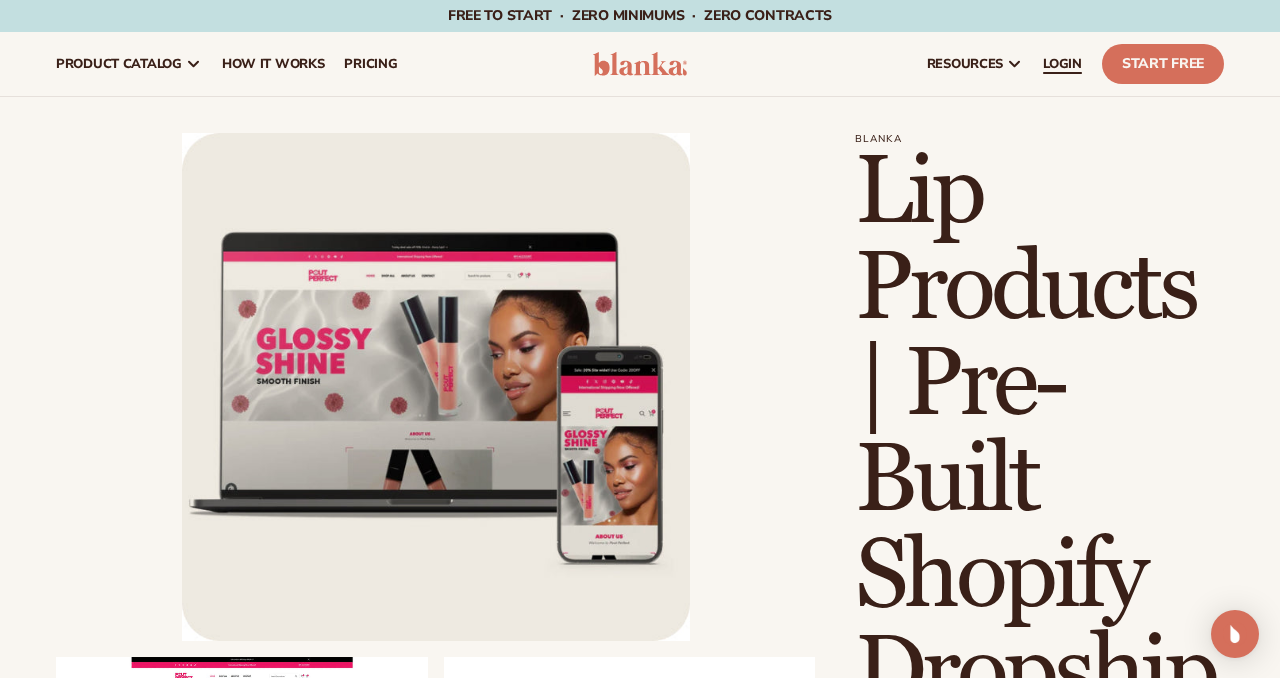 click on "LOGIN" at bounding box center [1062, 64] 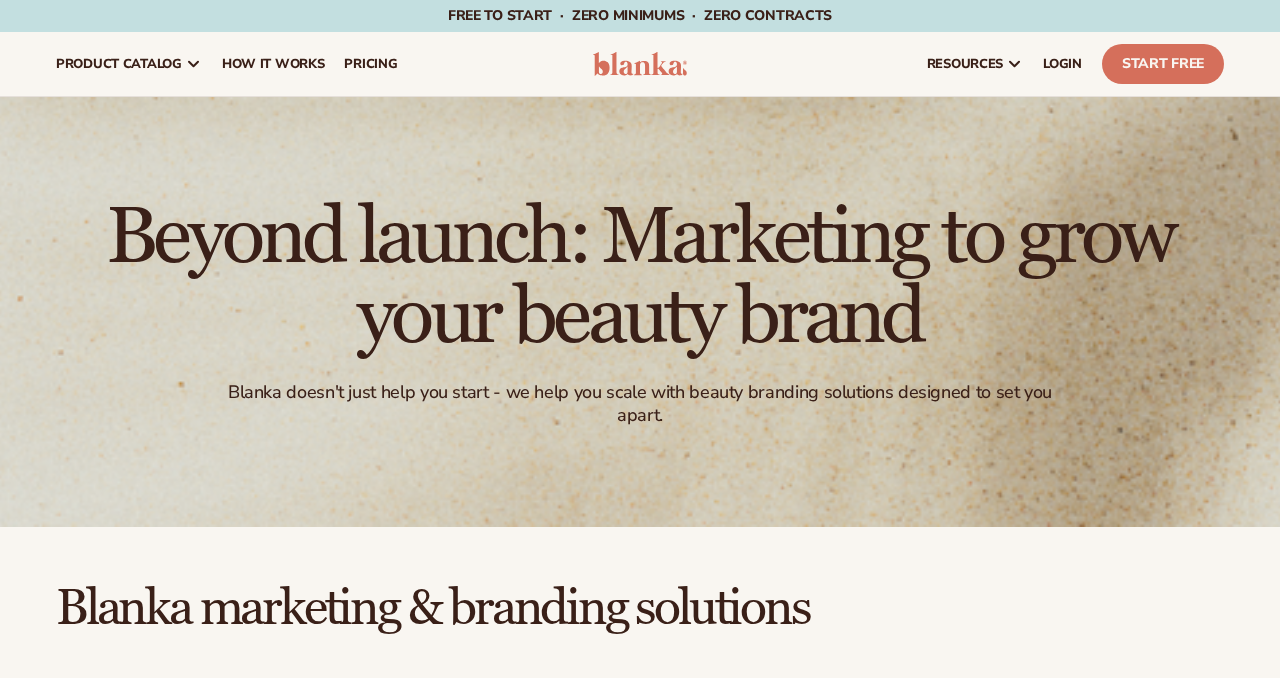 scroll, scrollTop: 0, scrollLeft: 0, axis: both 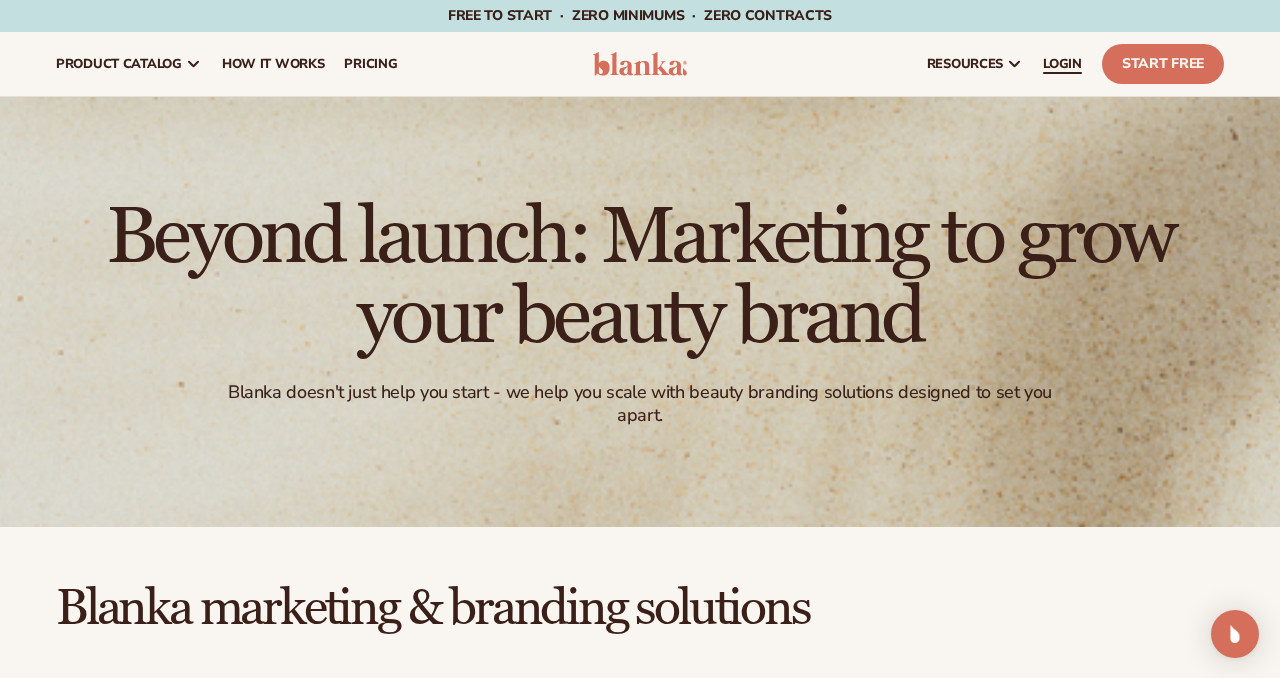 click on "LOGIN" at bounding box center (1062, 64) 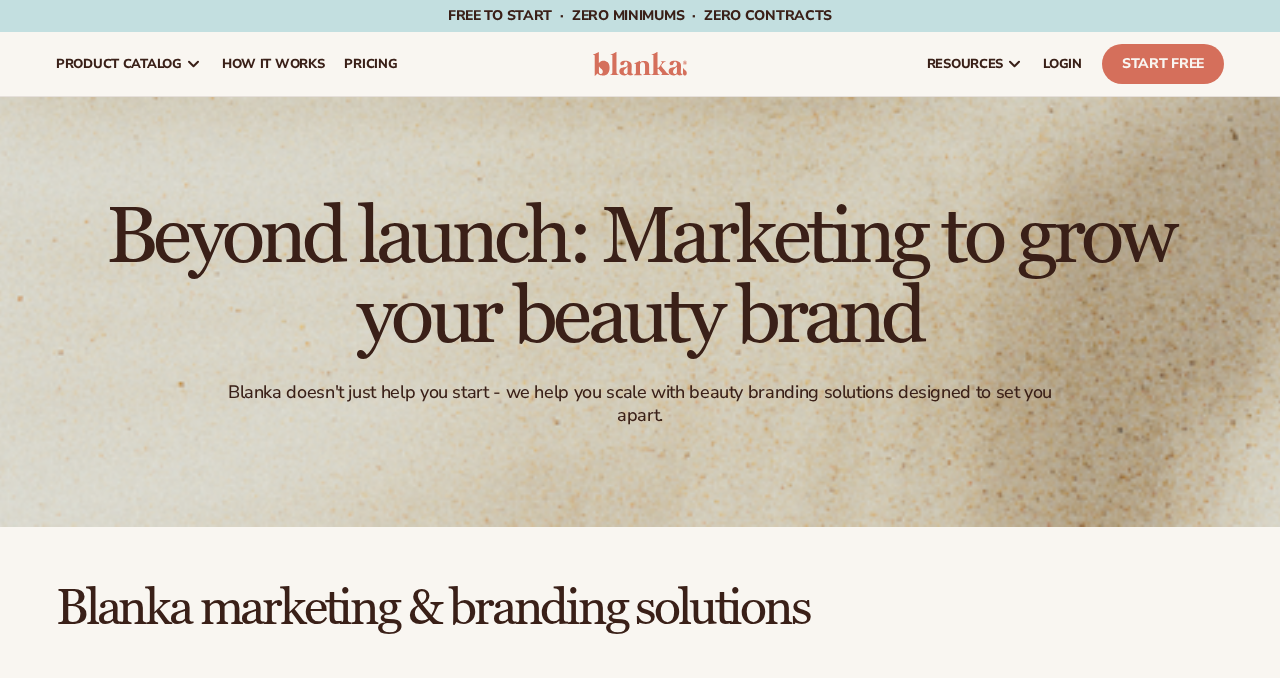 scroll, scrollTop: 0, scrollLeft: 0, axis: both 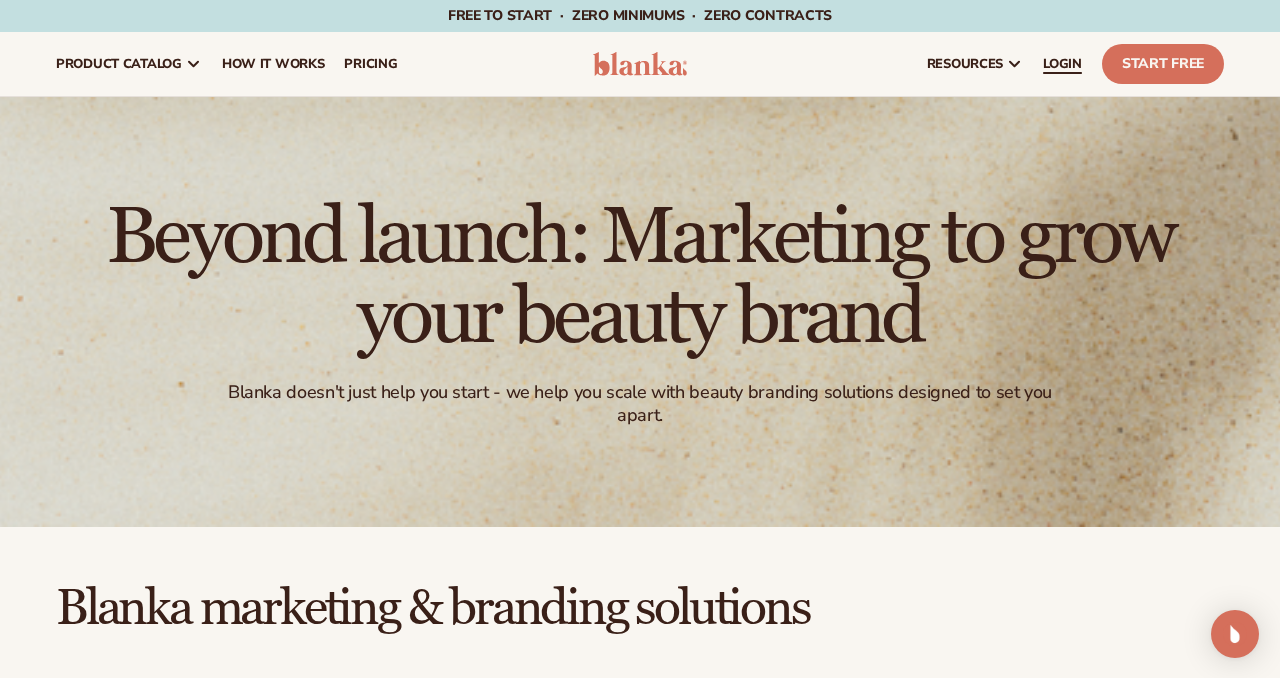 click on "LOGIN" at bounding box center (1062, 64) 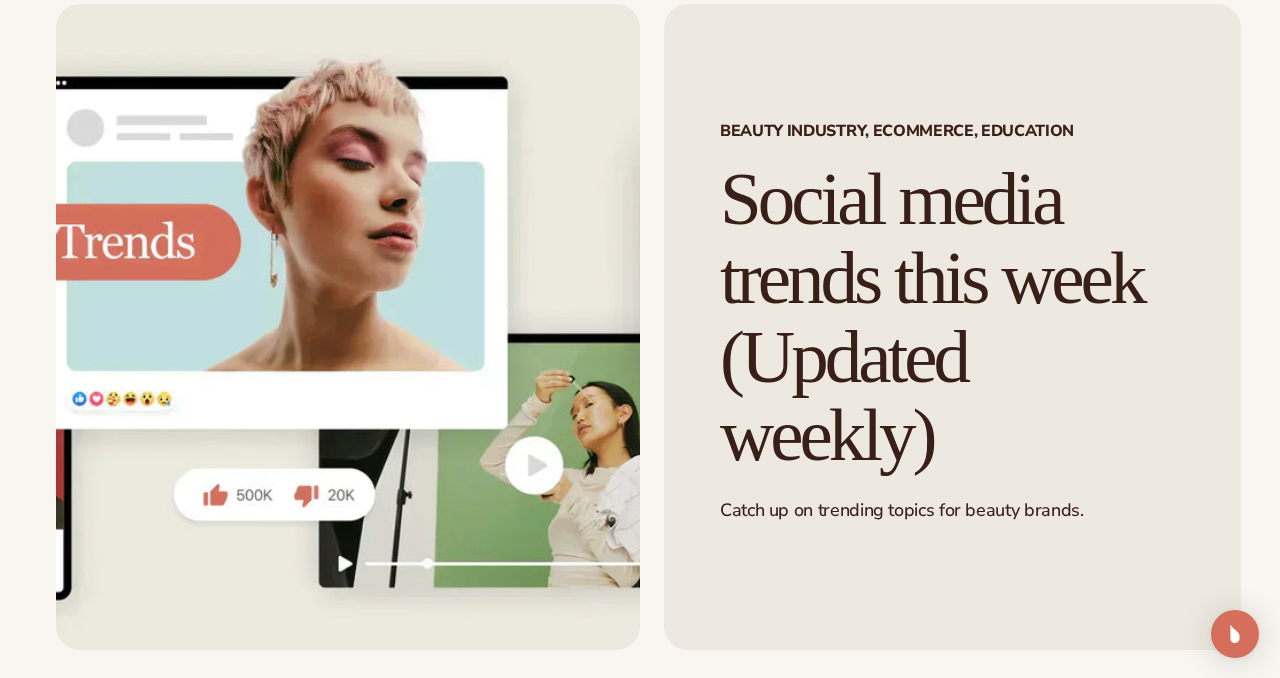 scroll, scrollTop: 118, scrollLeft: 0, axis: vertical 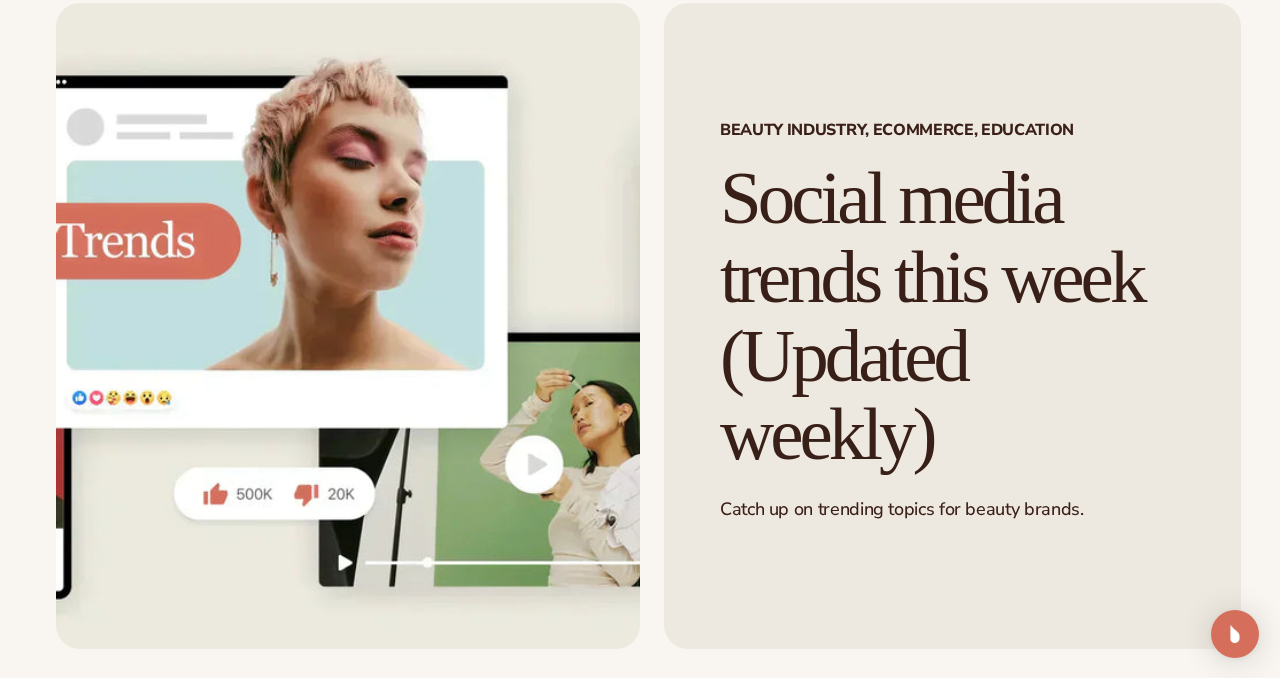 click at bounding box center [348, 326] 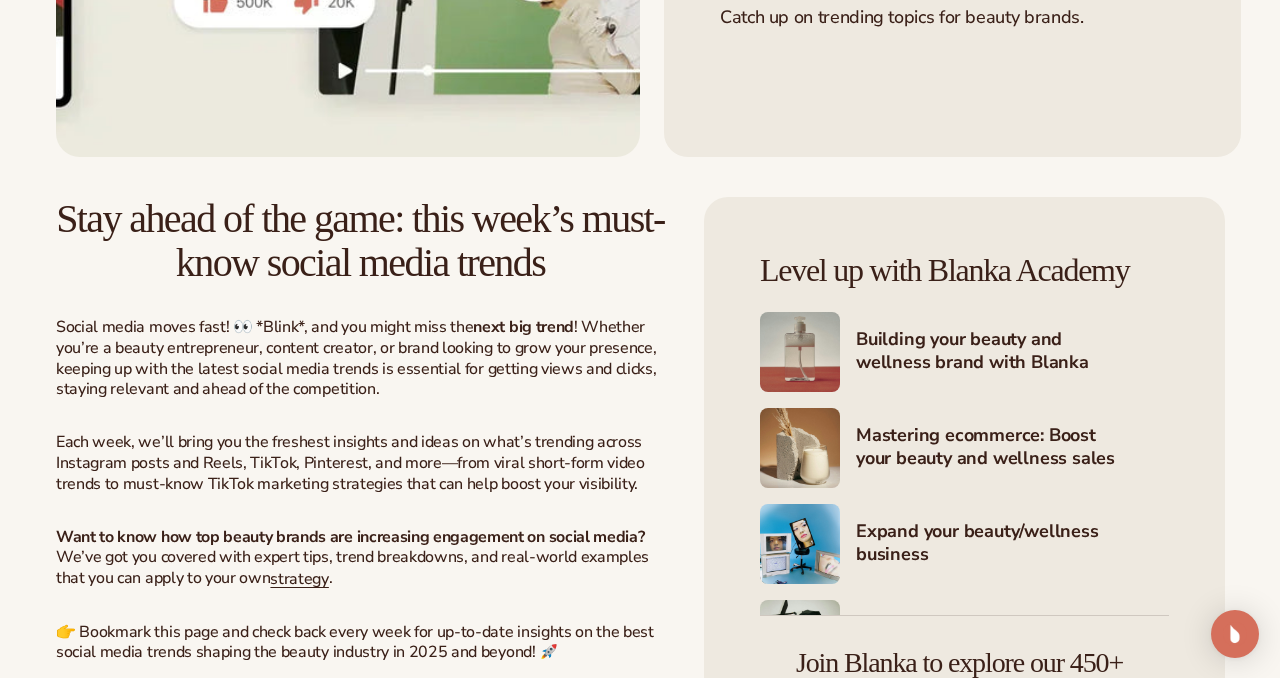scroll, scrollTop: 620, scrollLeft: 0, axis: vertical 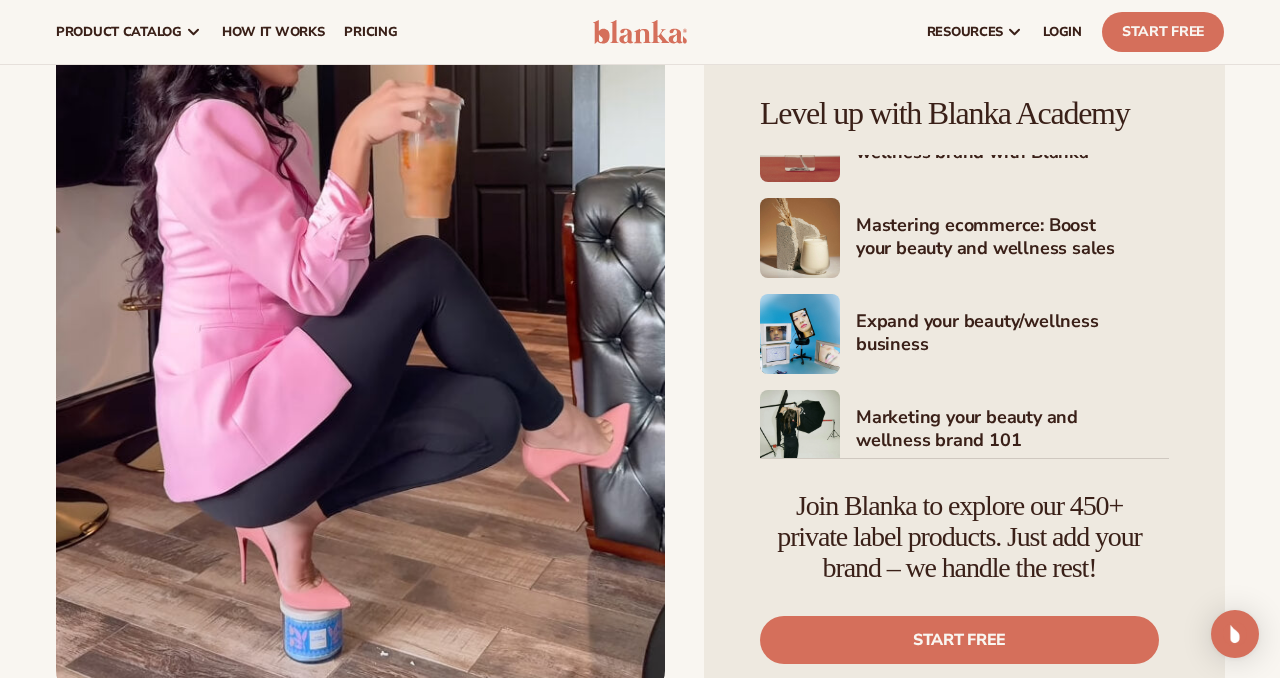 click at bounding box center [360, 168] 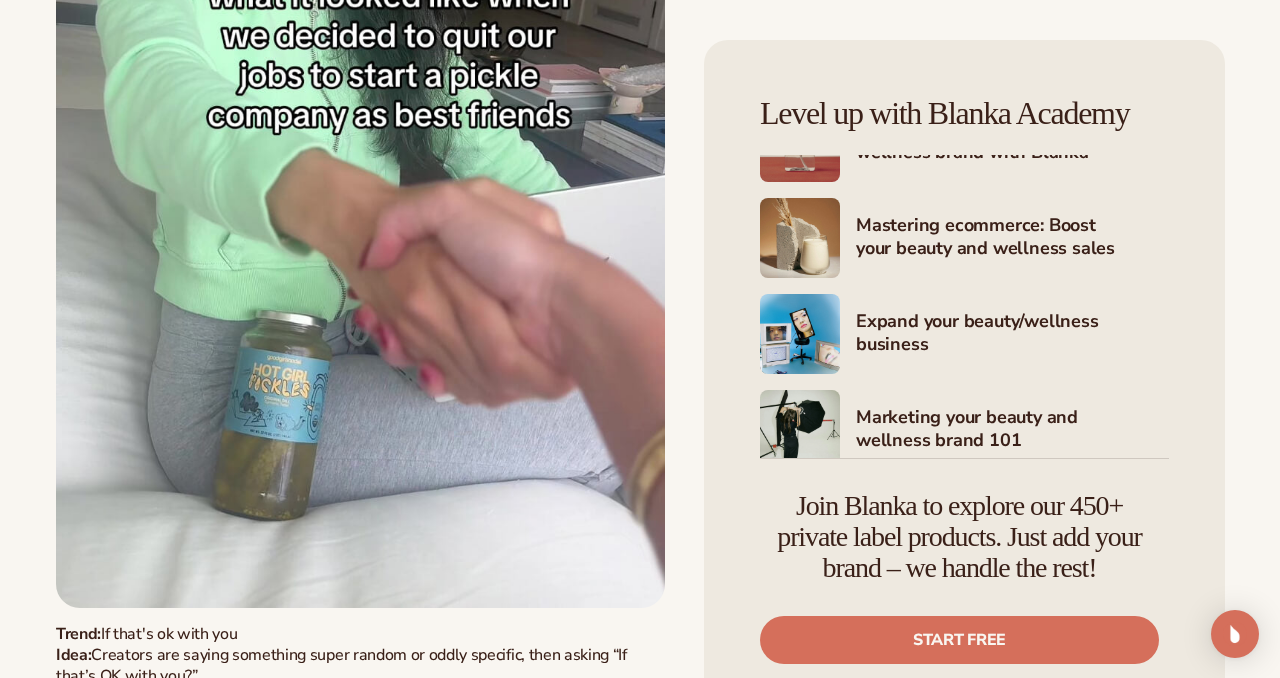 scroll, scrollTop: 3469, scrollLeft: 0, axis: vertical 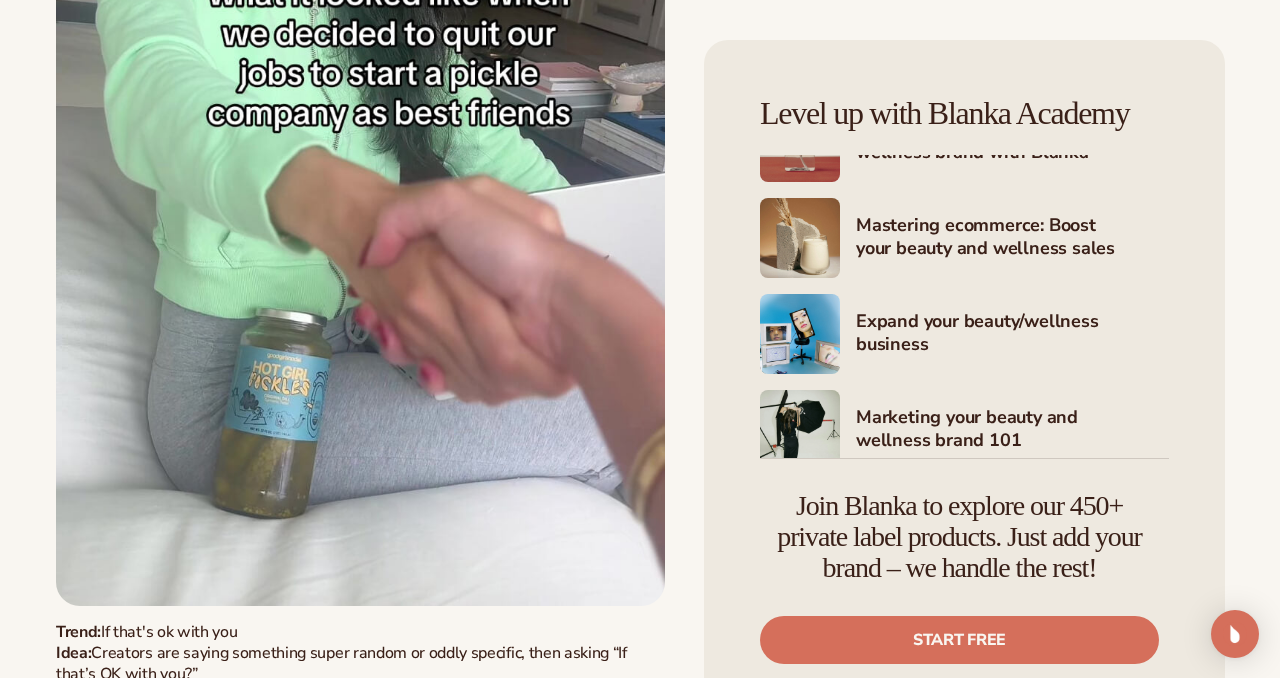 click at bounding box center (360, 78) 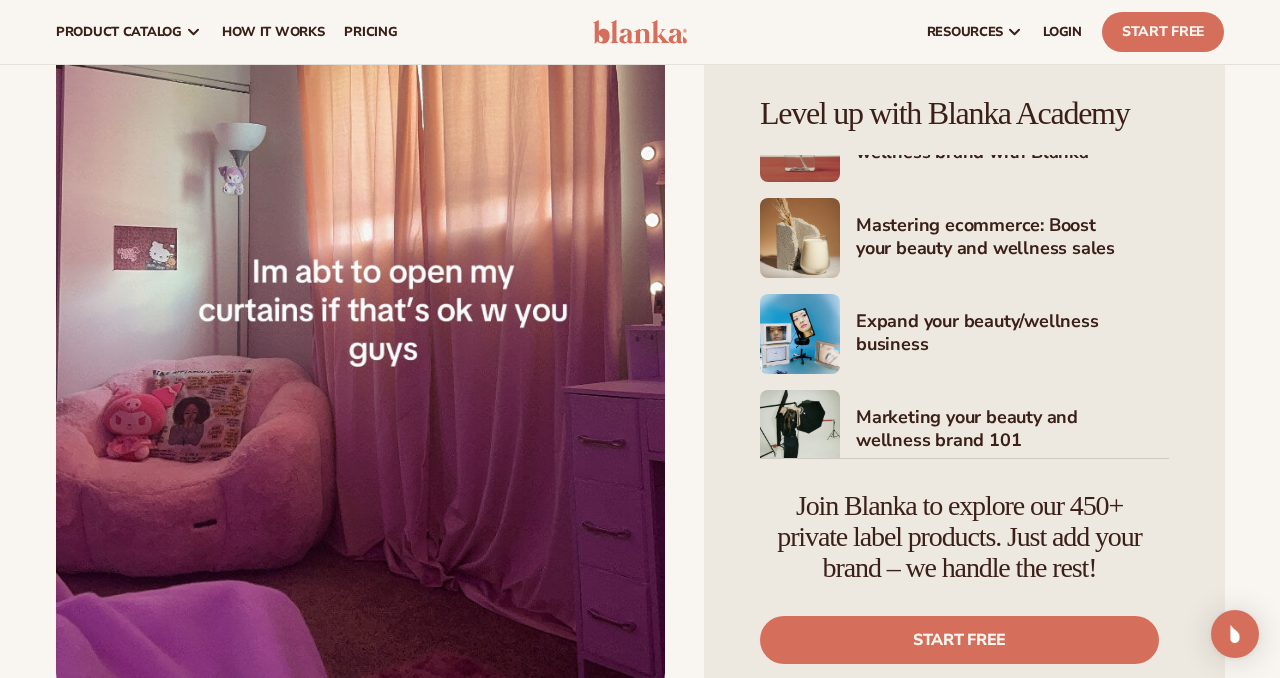 scroll, scrollTop: 4566, scrollLeft: 0, axis: vertical 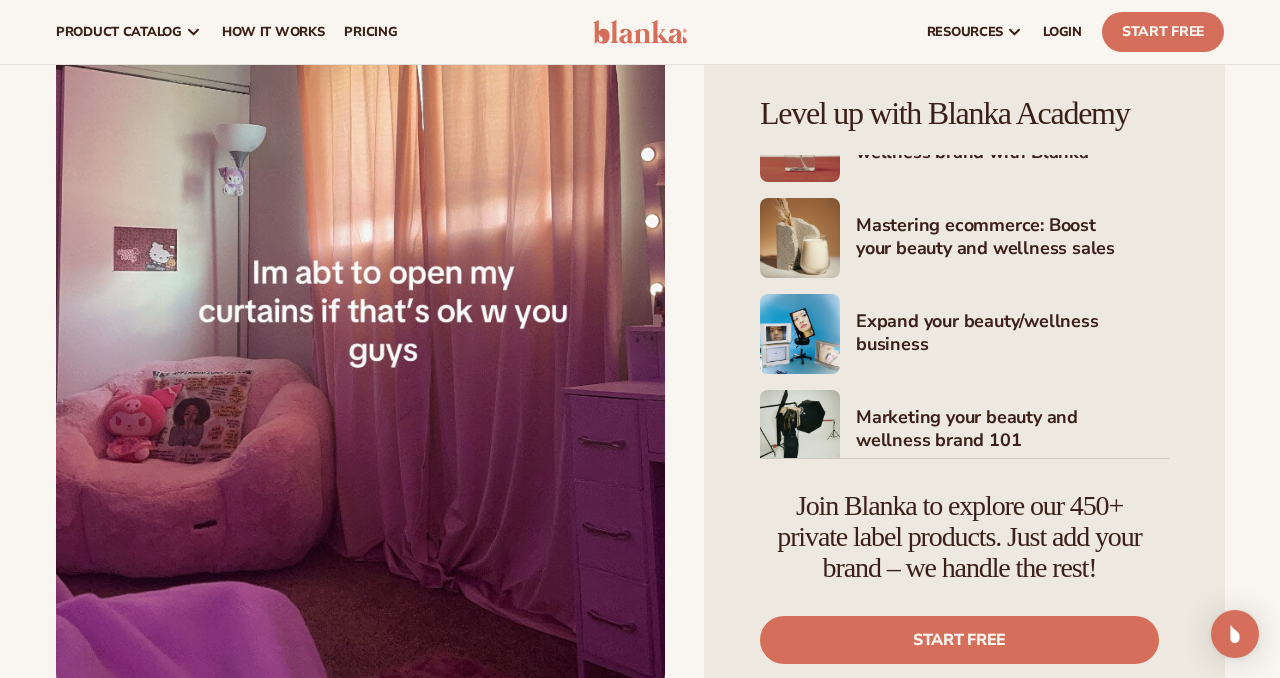 click at bounding box center [360, 200] 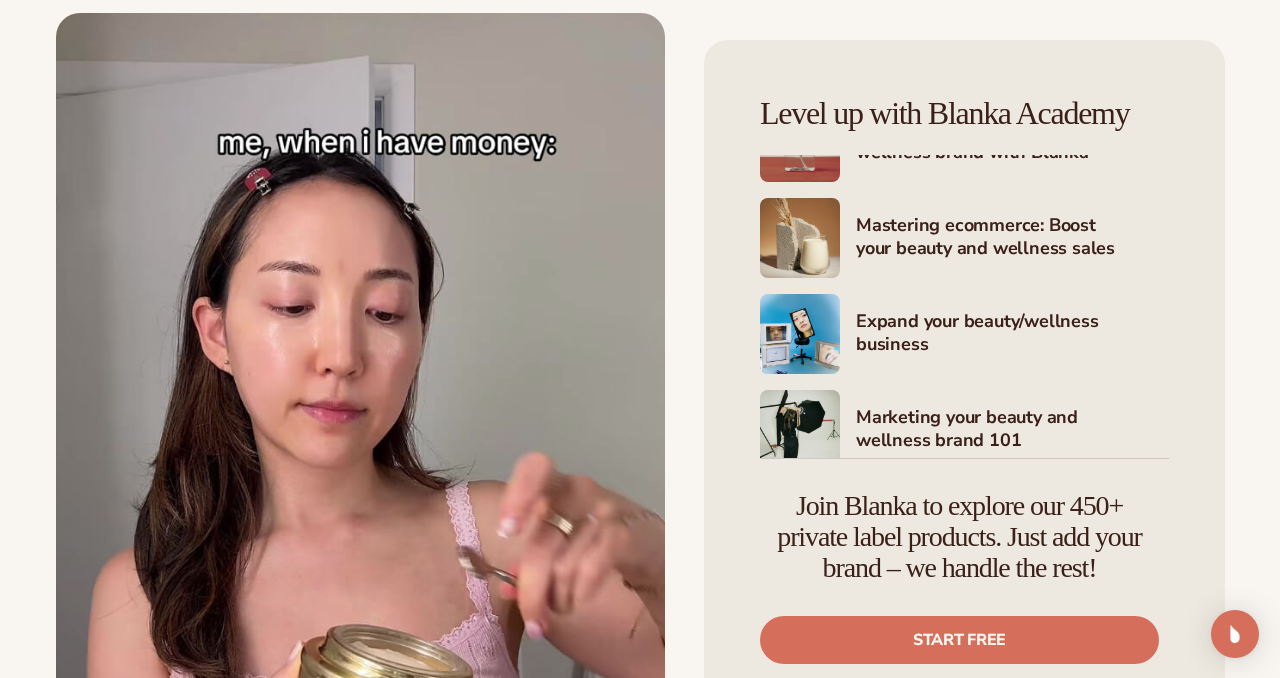 scroll, scrollTop: 14038, scrollLeft: 0, axis: vertical 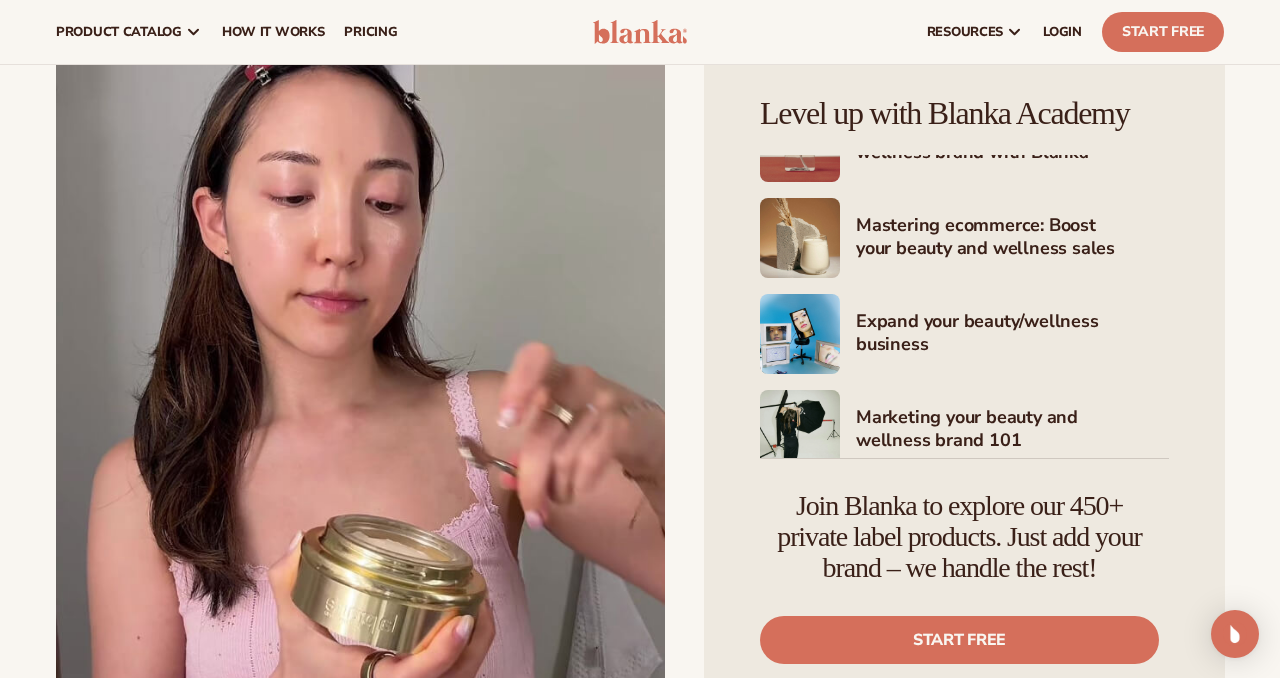 click at bounding box center [360, 401] 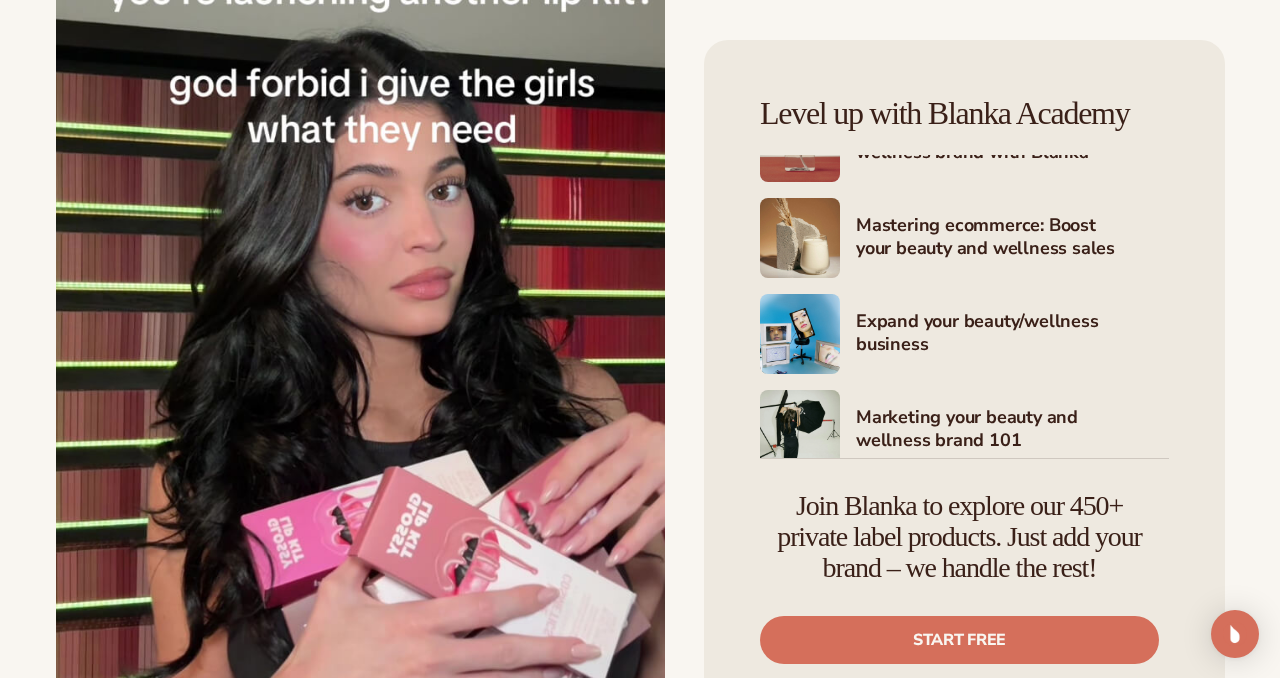 scroll, scrollTop: 18038, scrollLeft: 0, axis: vertical 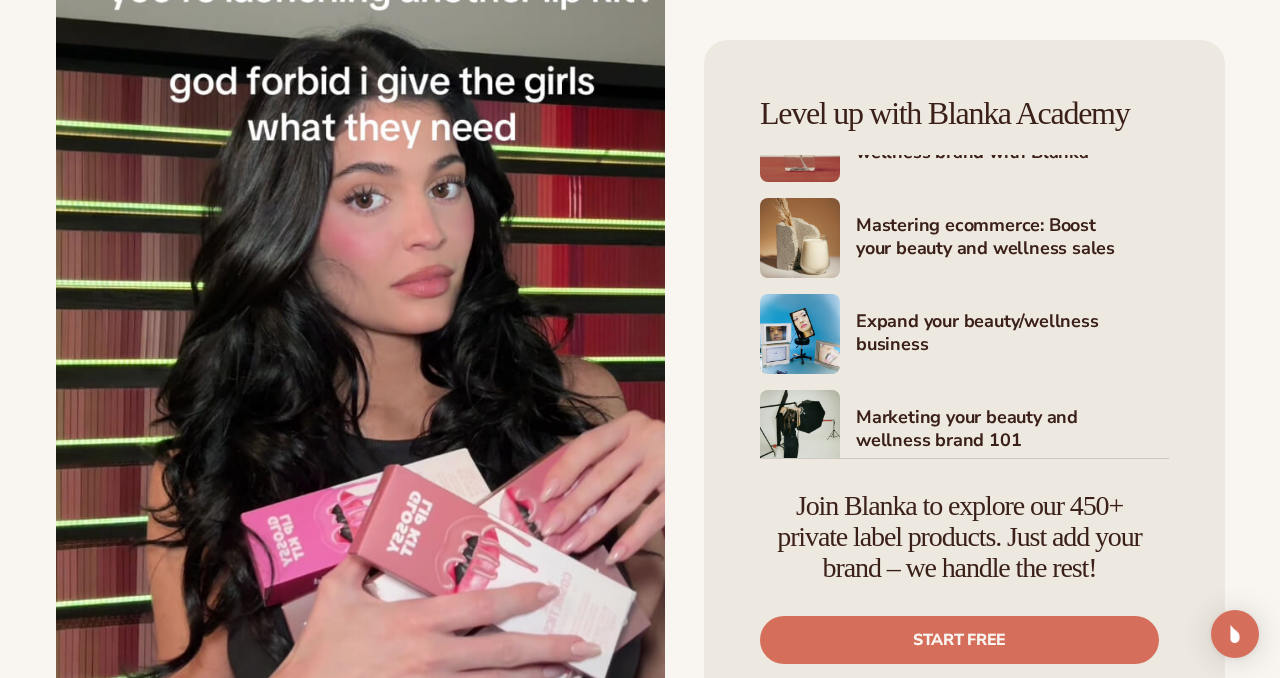 click at bounding box center (360, 370) 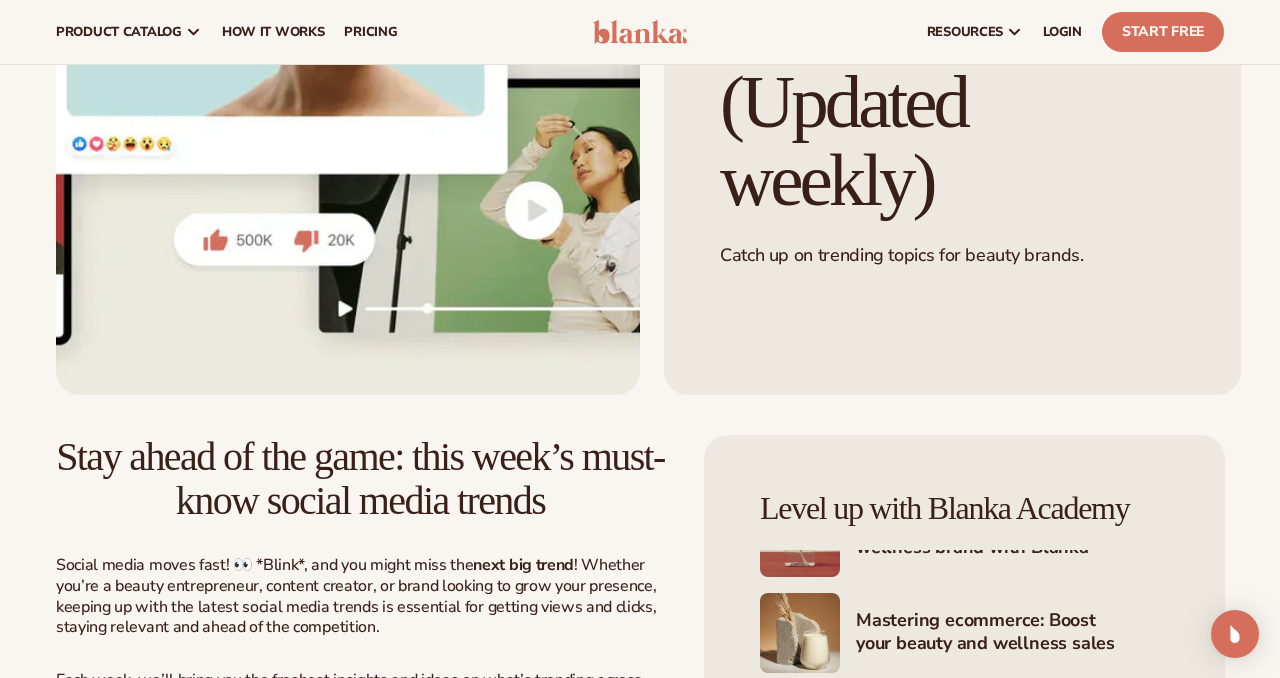 scroll, scrollTop: 0, scrollLeft: 0, axis: both 